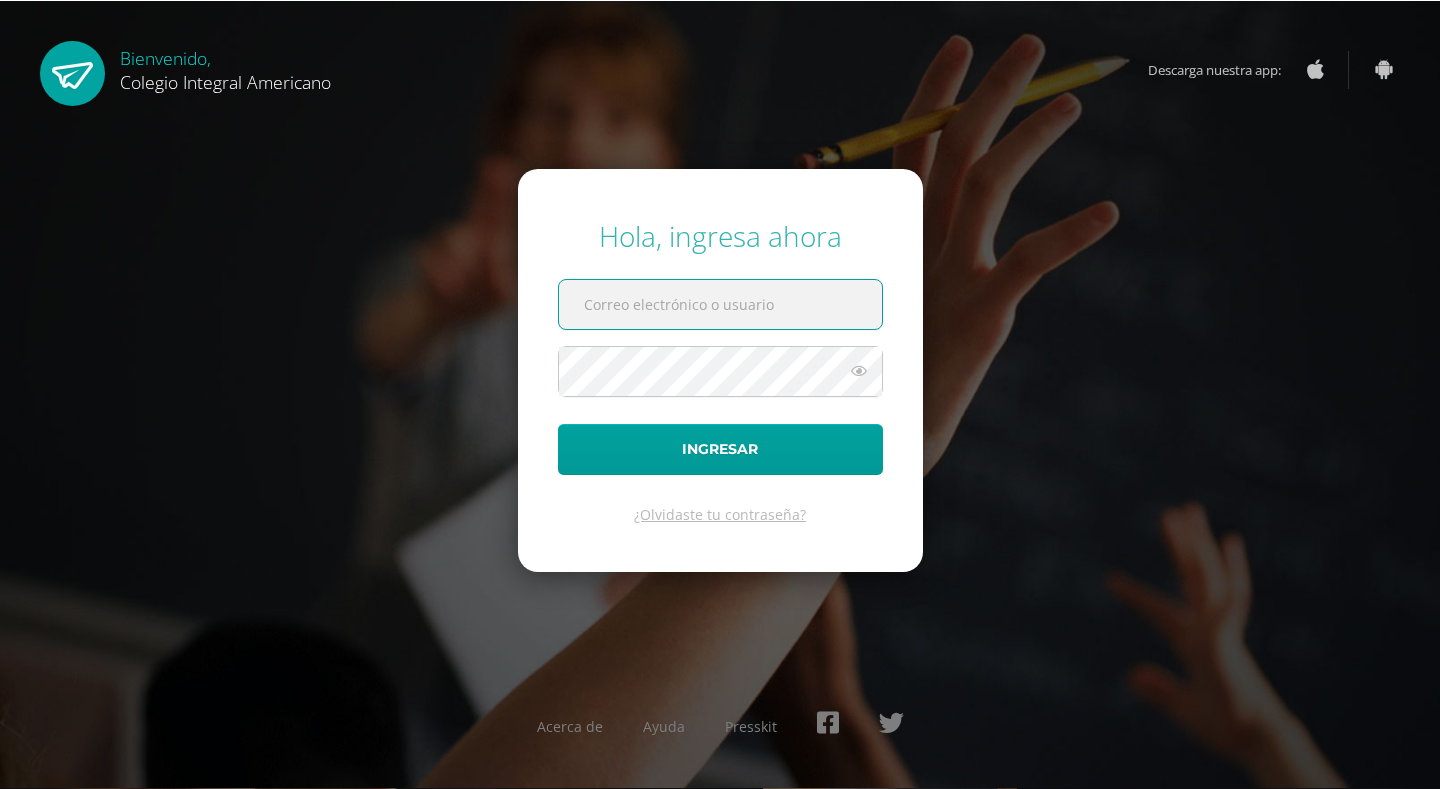 scroll, scrollTop: 0, scrollLeft: 0, axis: both 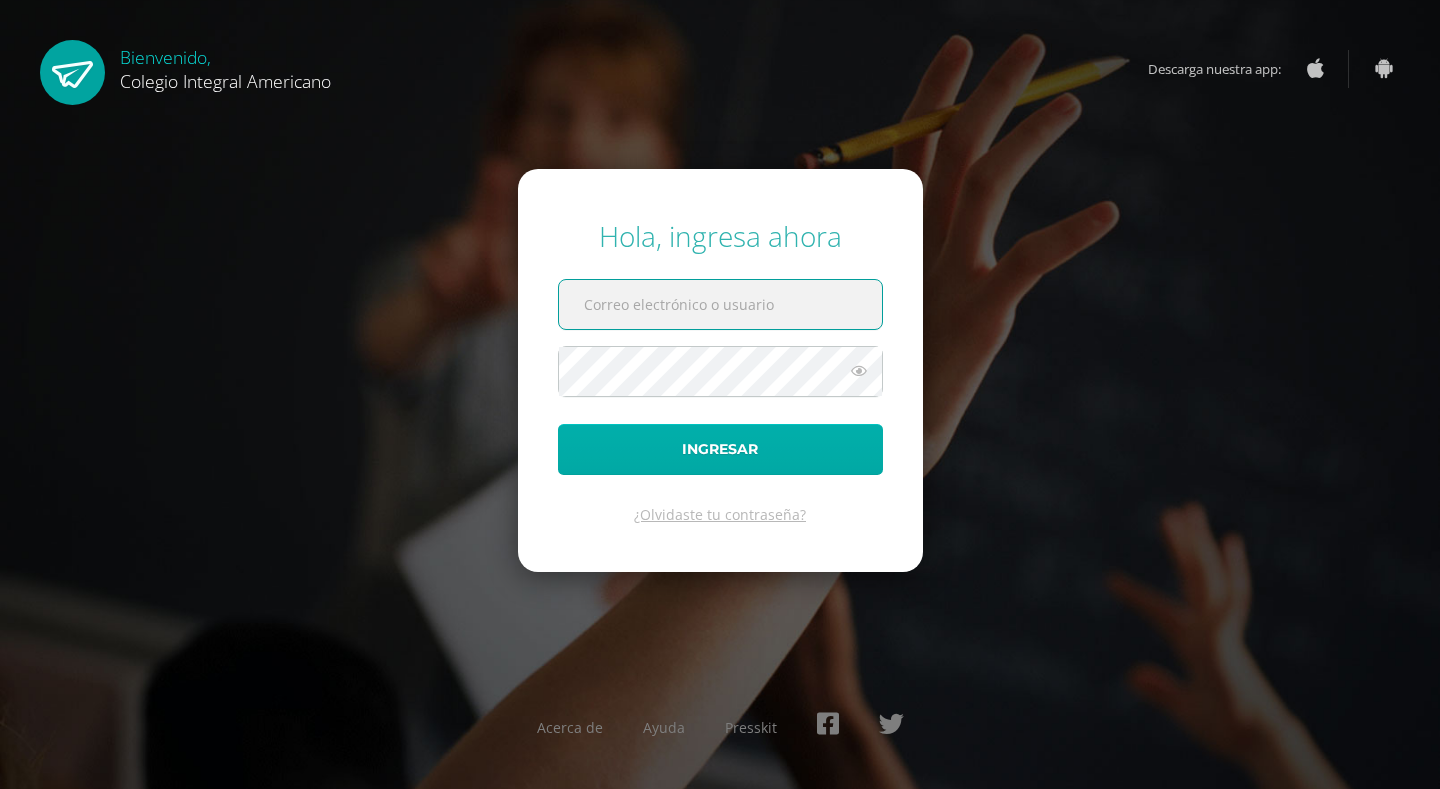 type on "[EMAIL_ADDRESS][DOMAIN_NAME]" 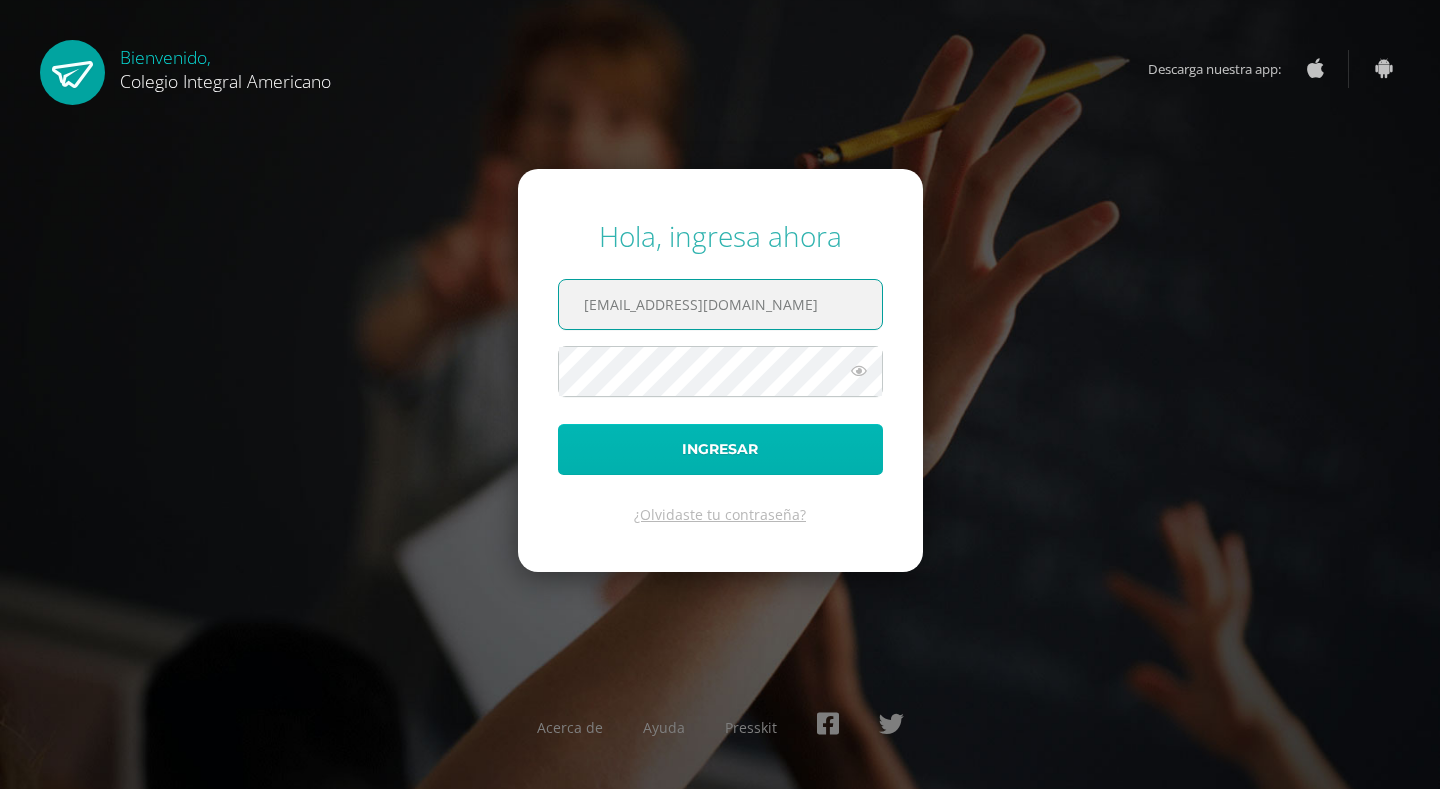 click on "Ingresar" at bounding box center [720, 449] 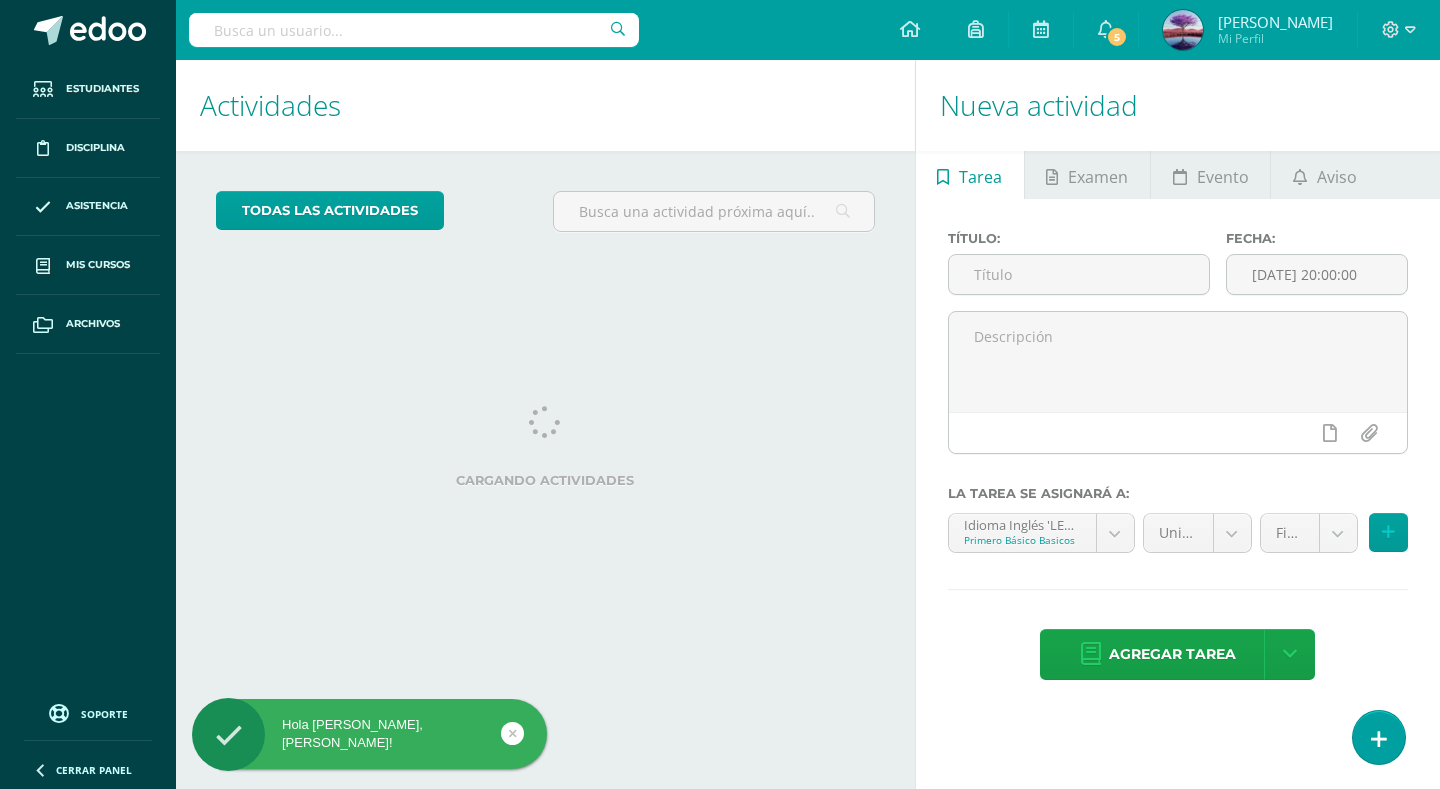 scroll, scrollTop: 0, scrollLeft: 0, axis: both 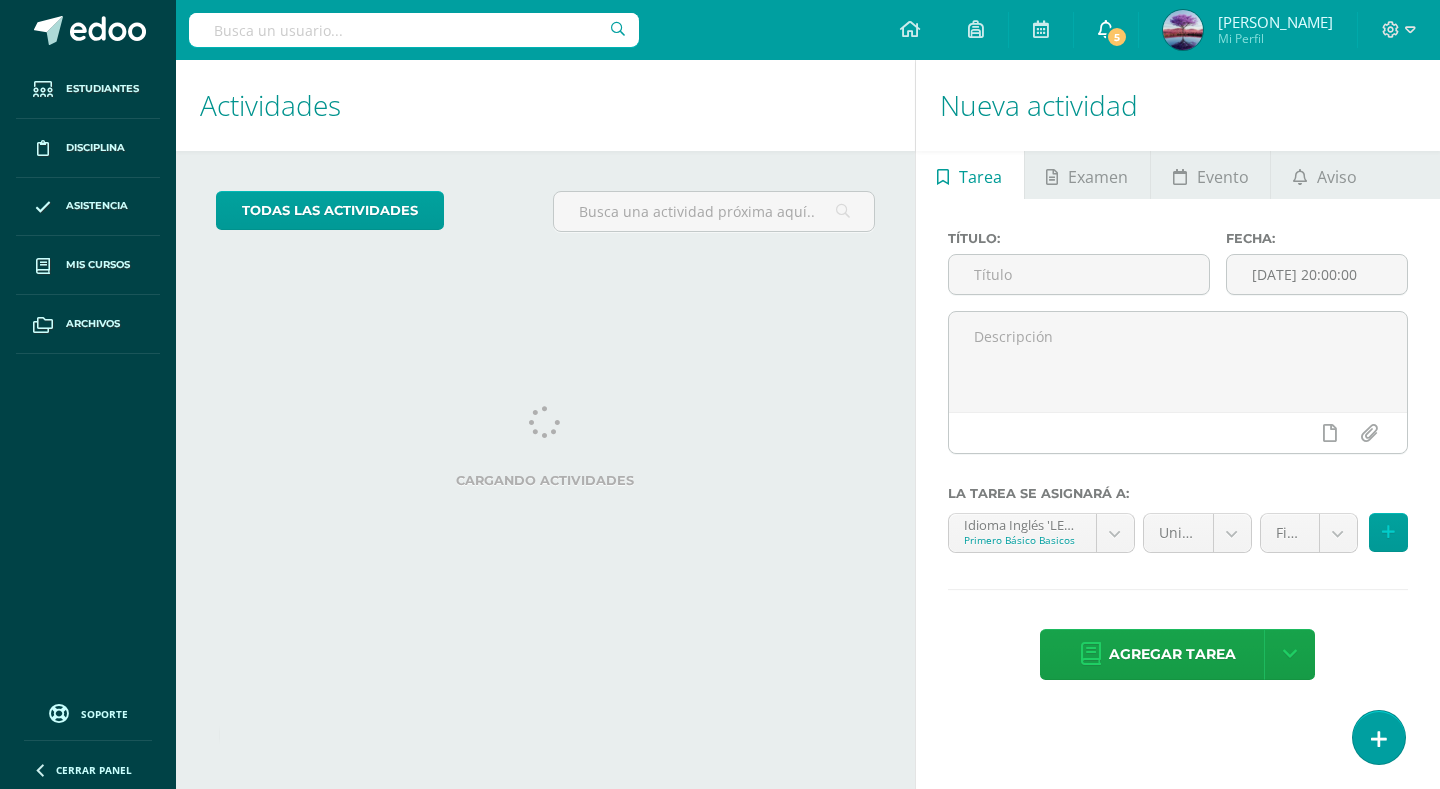 click on "5" at bounding box center [1117, 37] 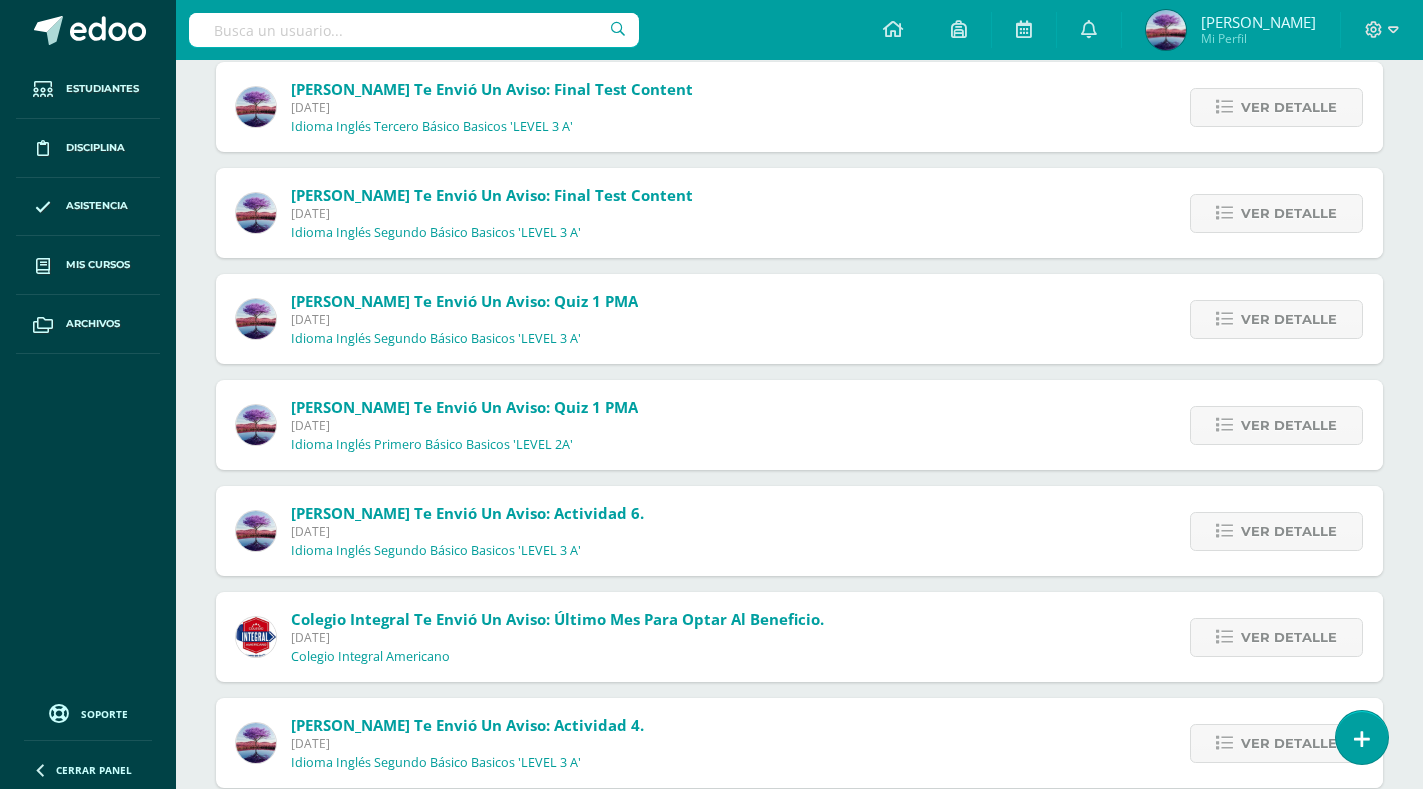 scroll, scrollTop: 600, scrollLeft: 0, axis: vertical 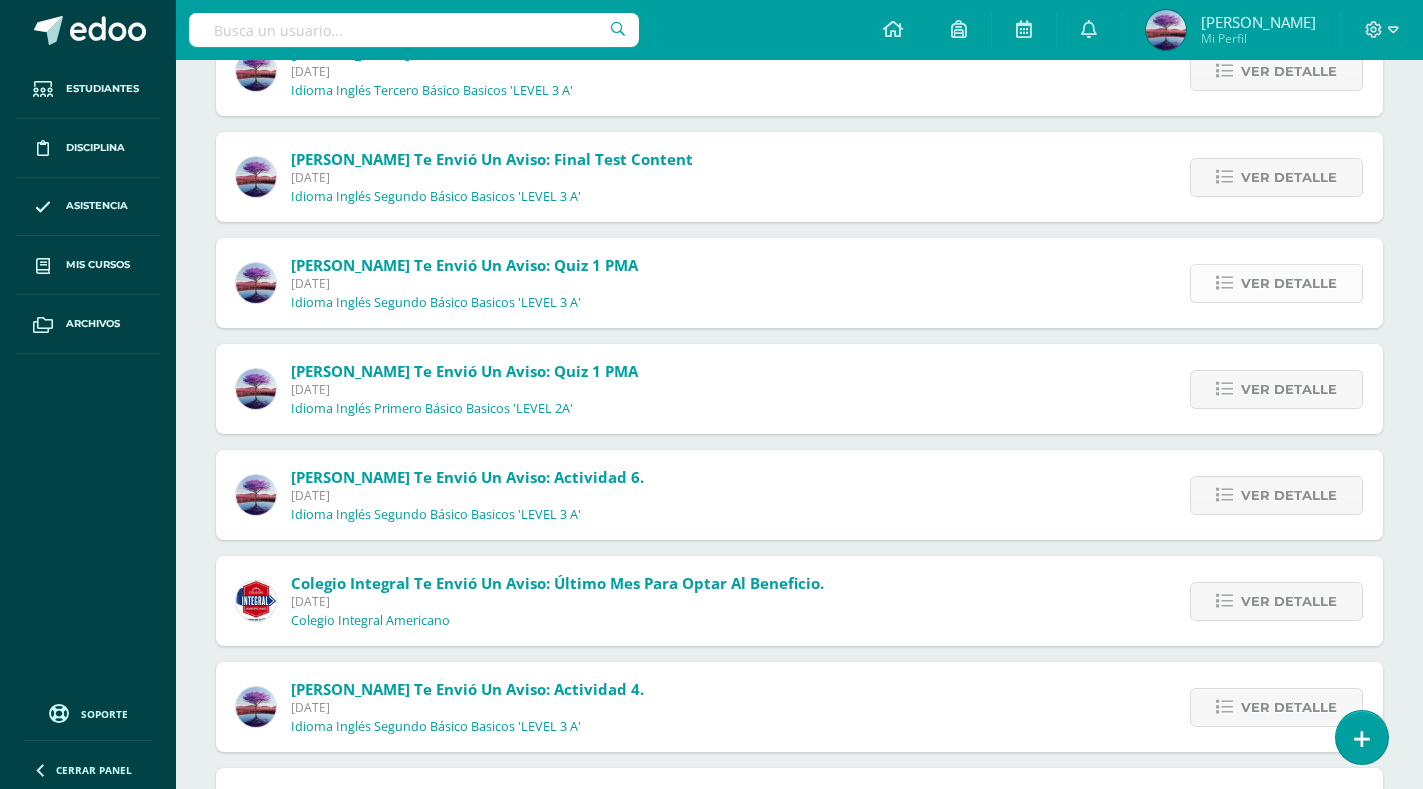 click on "Ver detalle" at bounding box center [1289, 283] 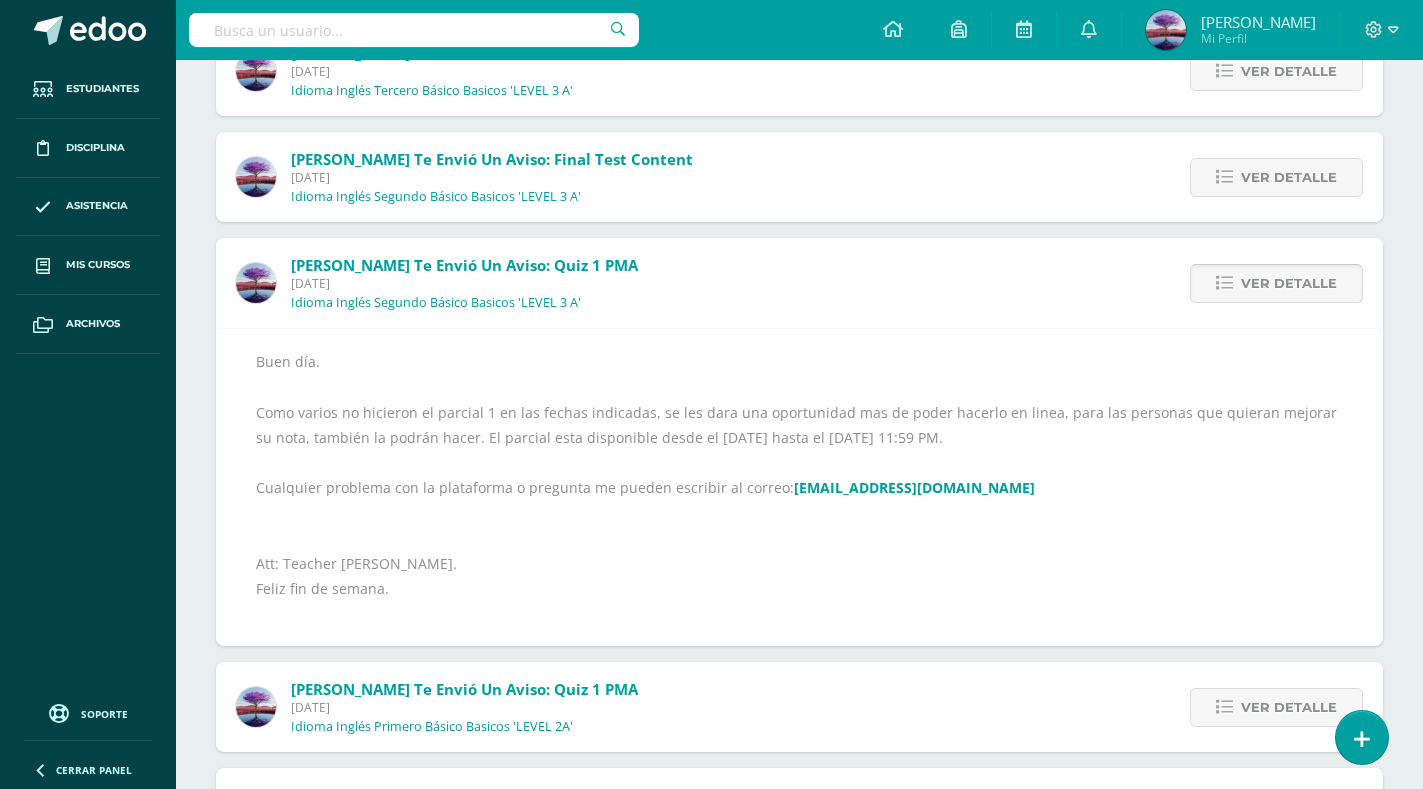 click on "Ver detalle" at bounding box center (1289, 283) 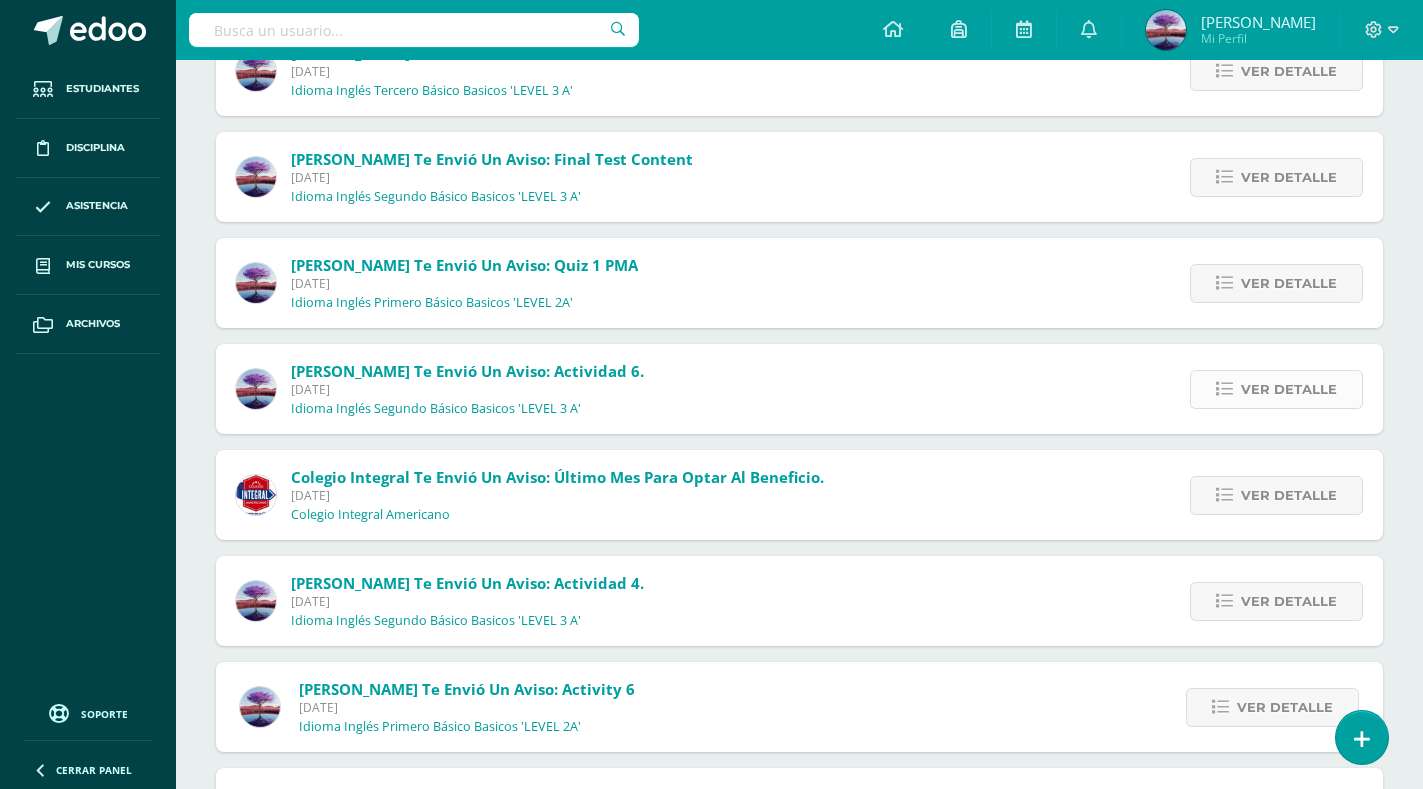 click on "Ver detalle" at bounding box center [1289, 389] 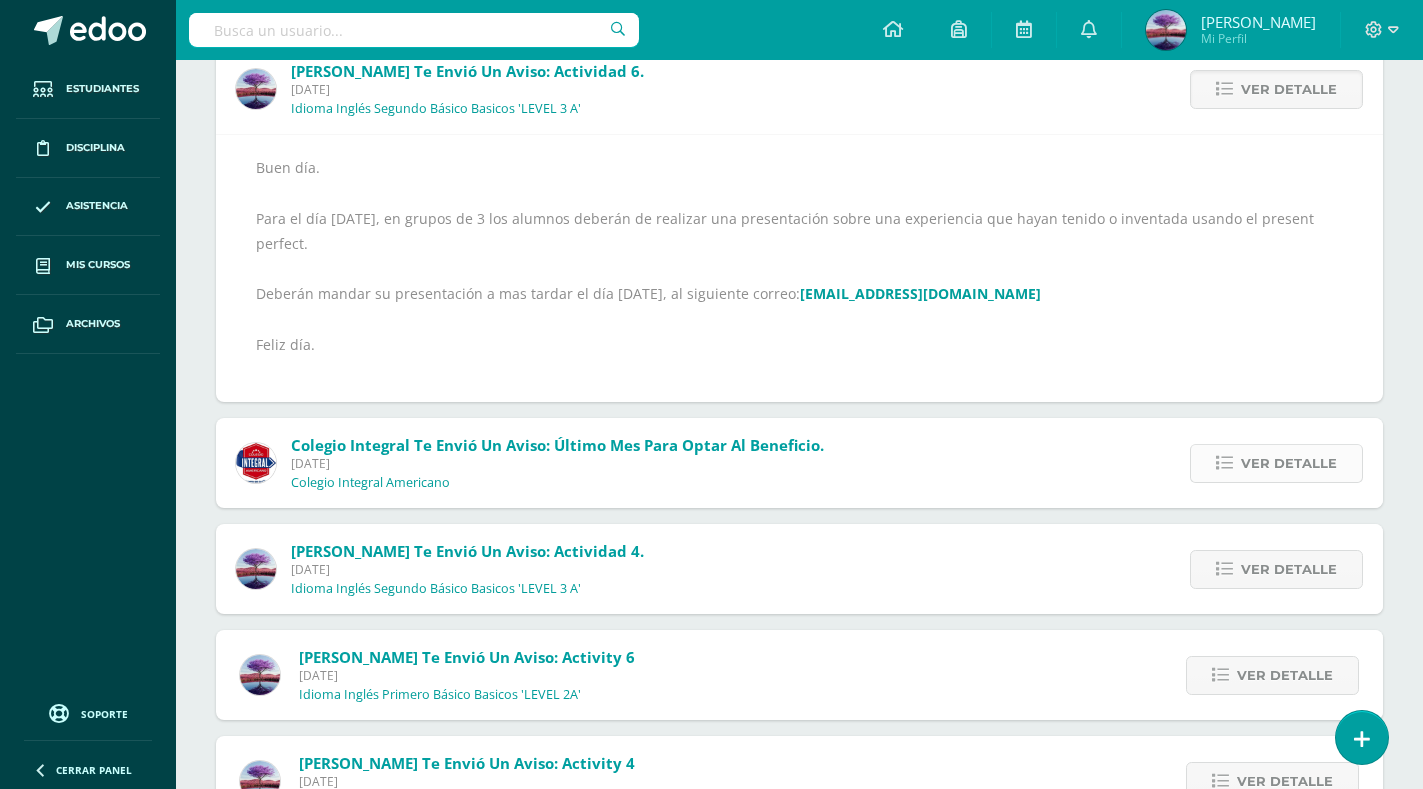 scroll, scrollTop: 977, scrollLeft: 0, axis: vertical 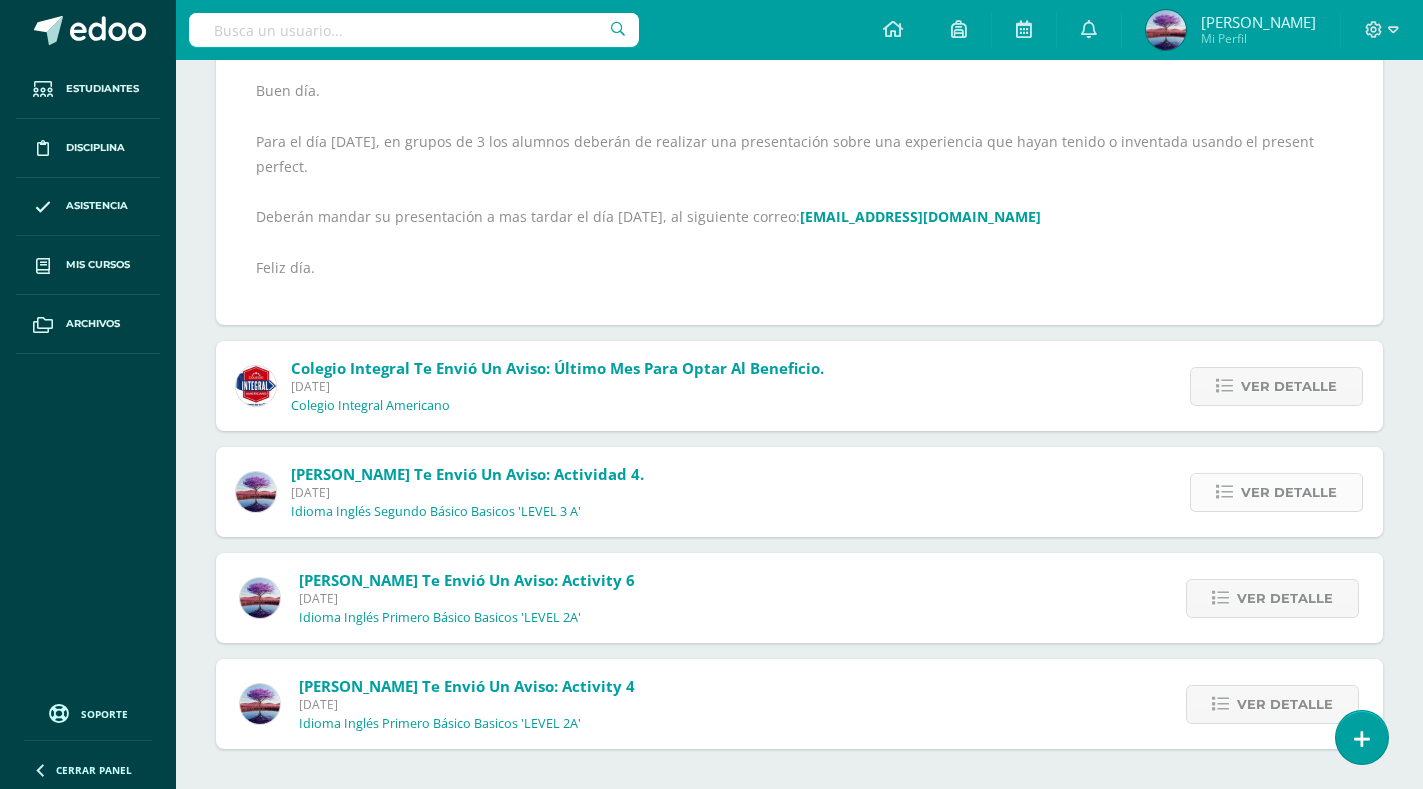 click on "Ver detalle" at bounding box center [1289, 492] 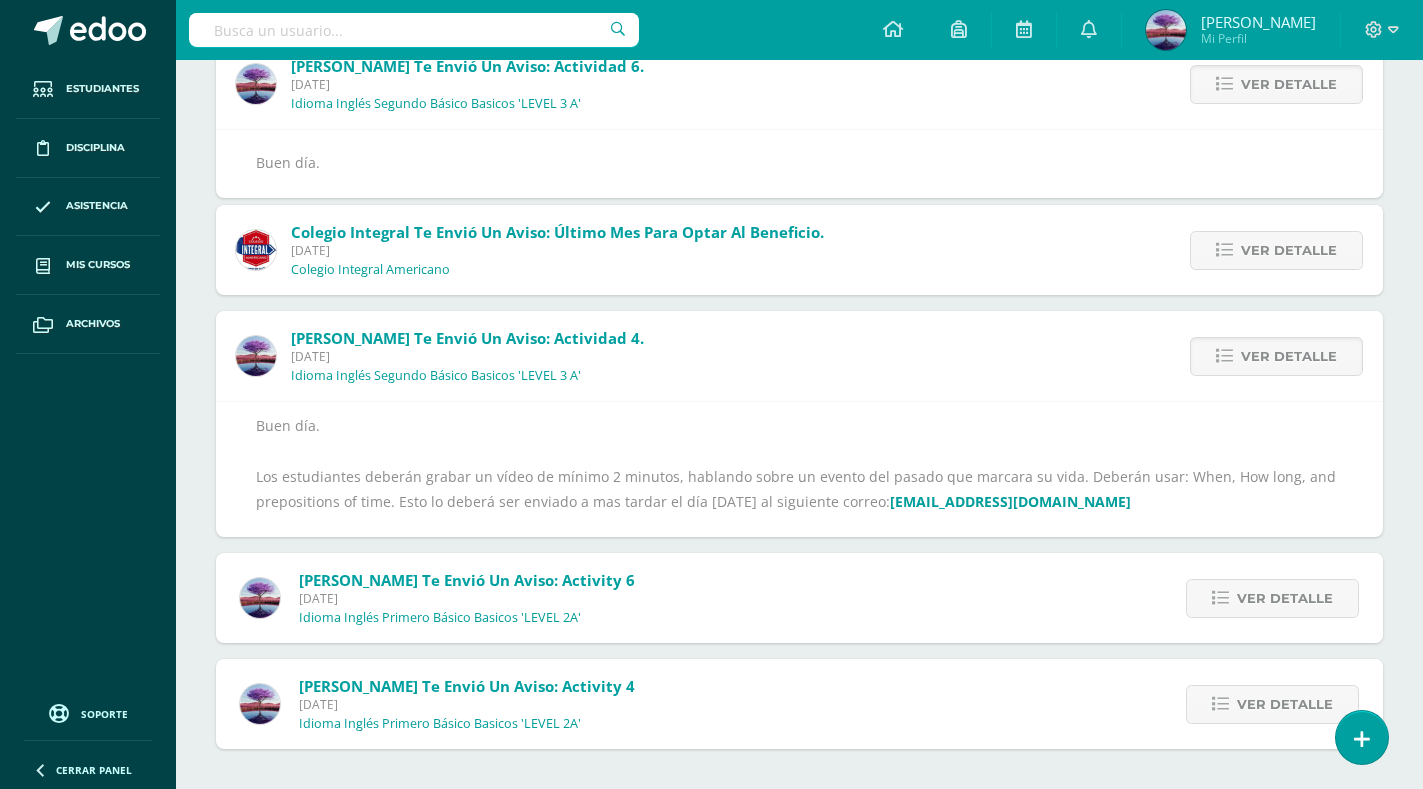 scroll, scrollTop: 846, scrollLeft: 0, axis: vertical 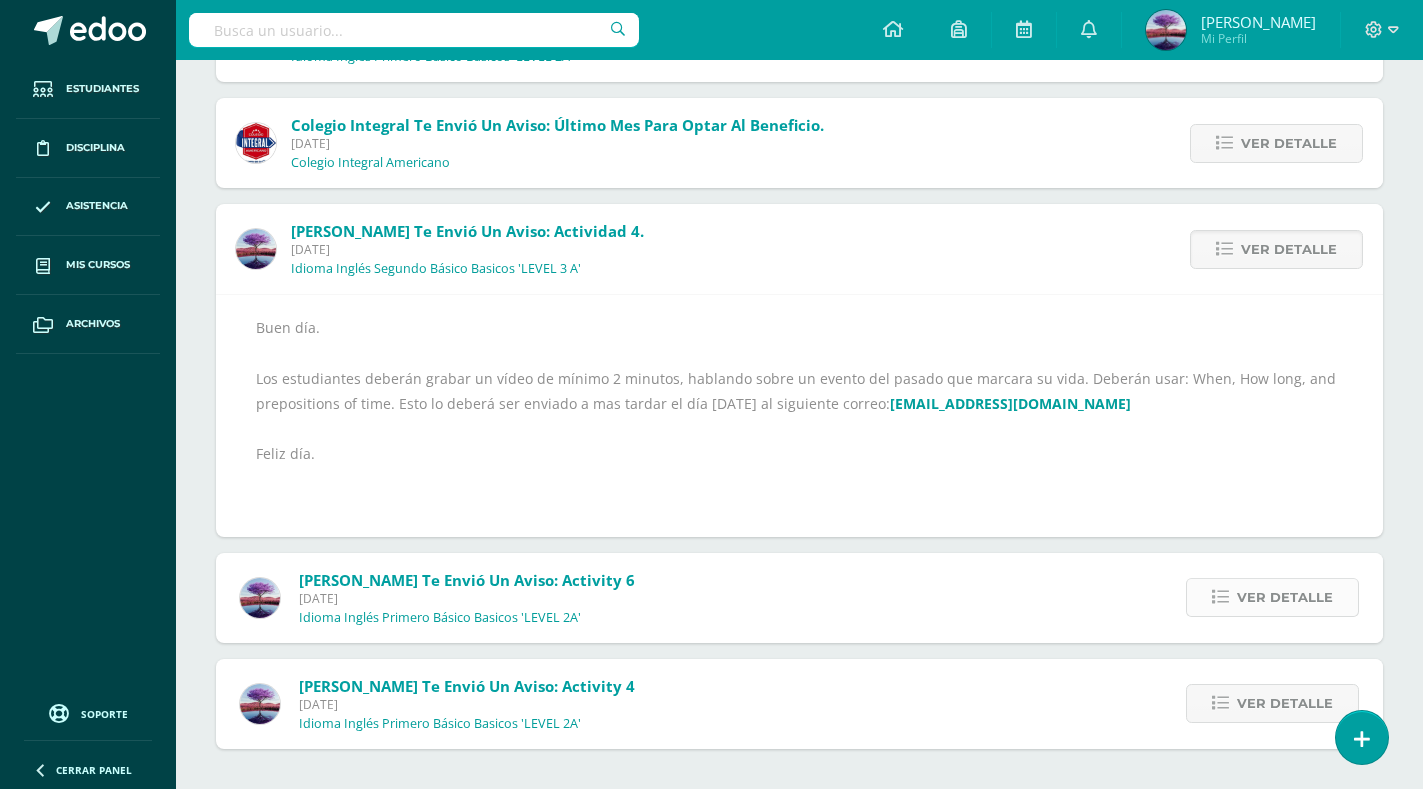 click on "Ver detalle" at bounding box center (1285, 597) 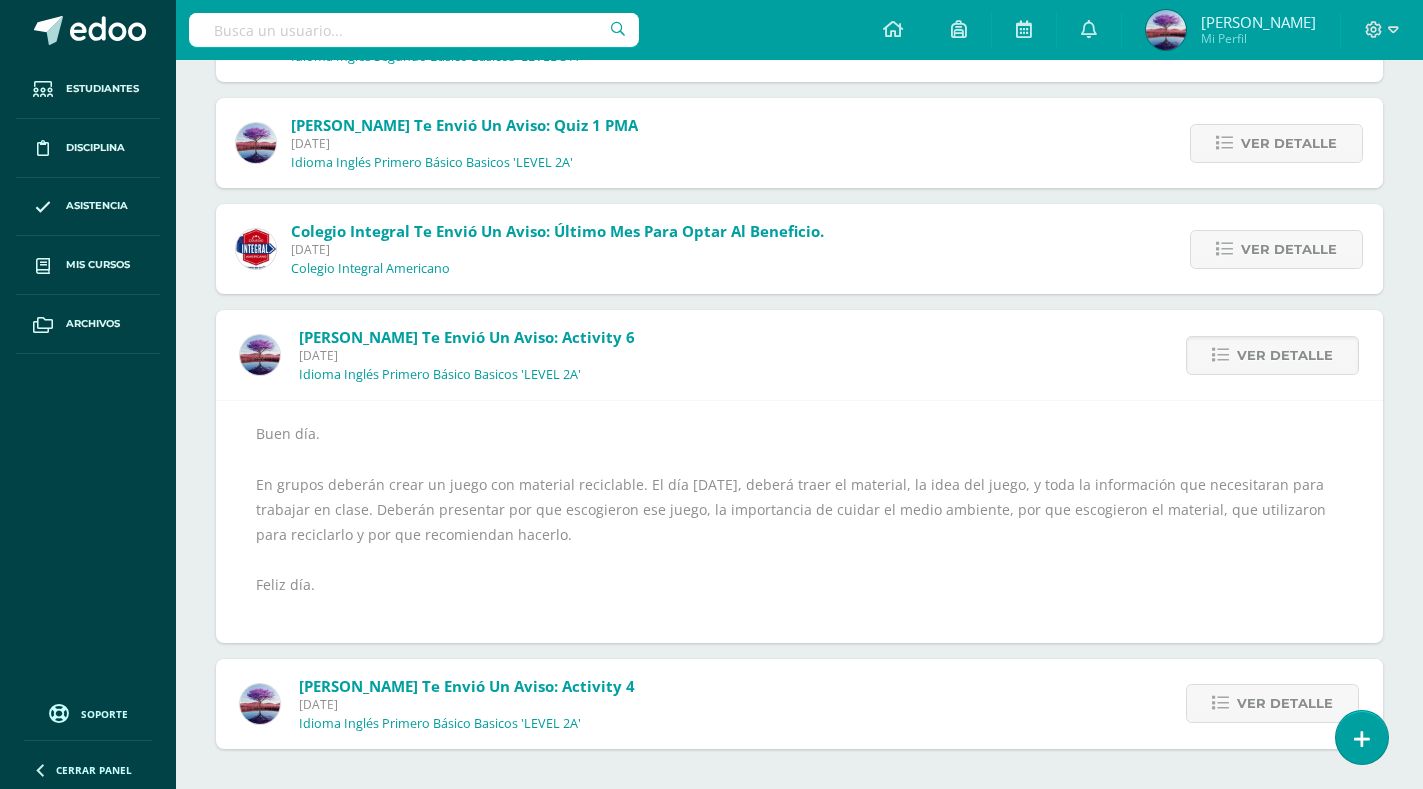 scroll, scrollTop: 740, scrollLeft: 0, axis: vertical 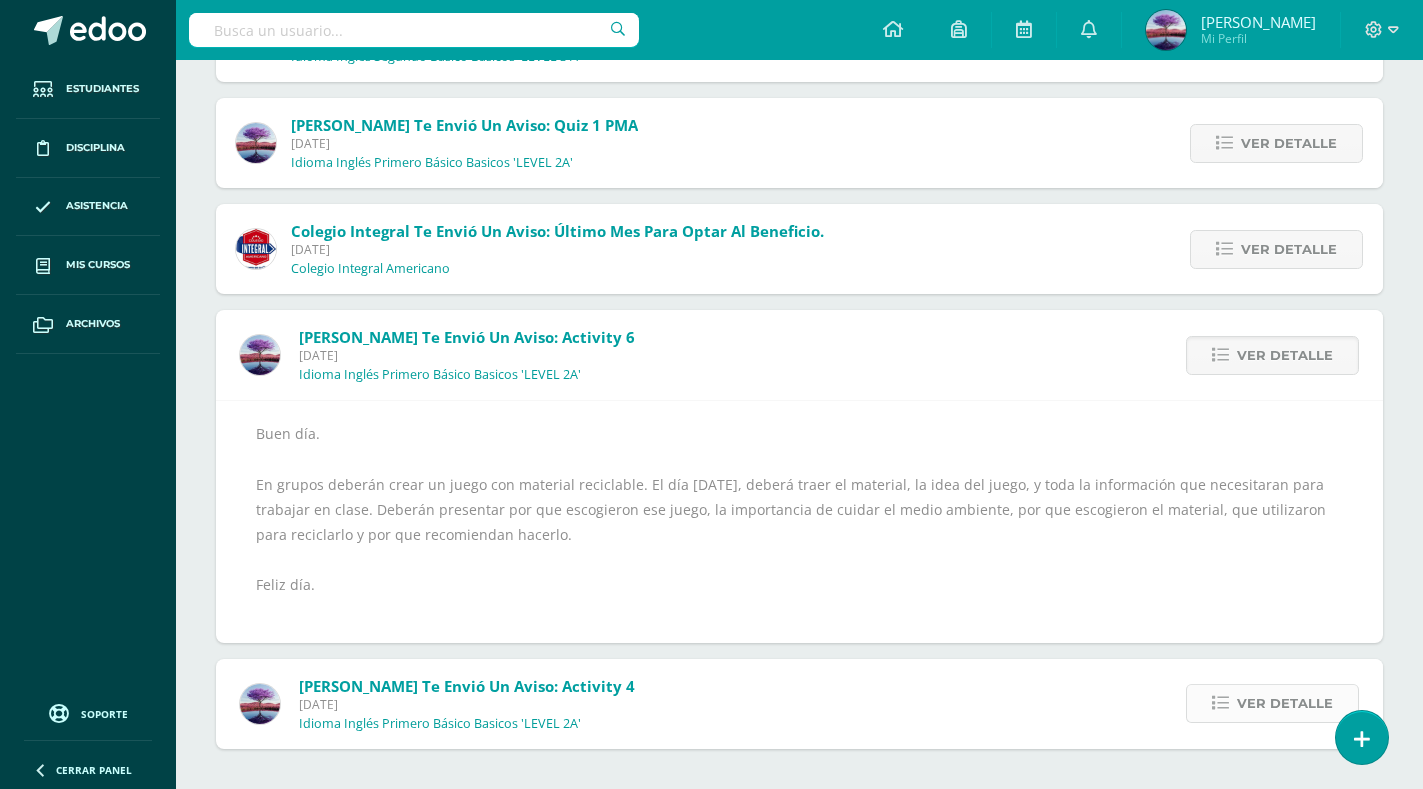 click on "Ver detalle" at bounding box center [1285, 703] 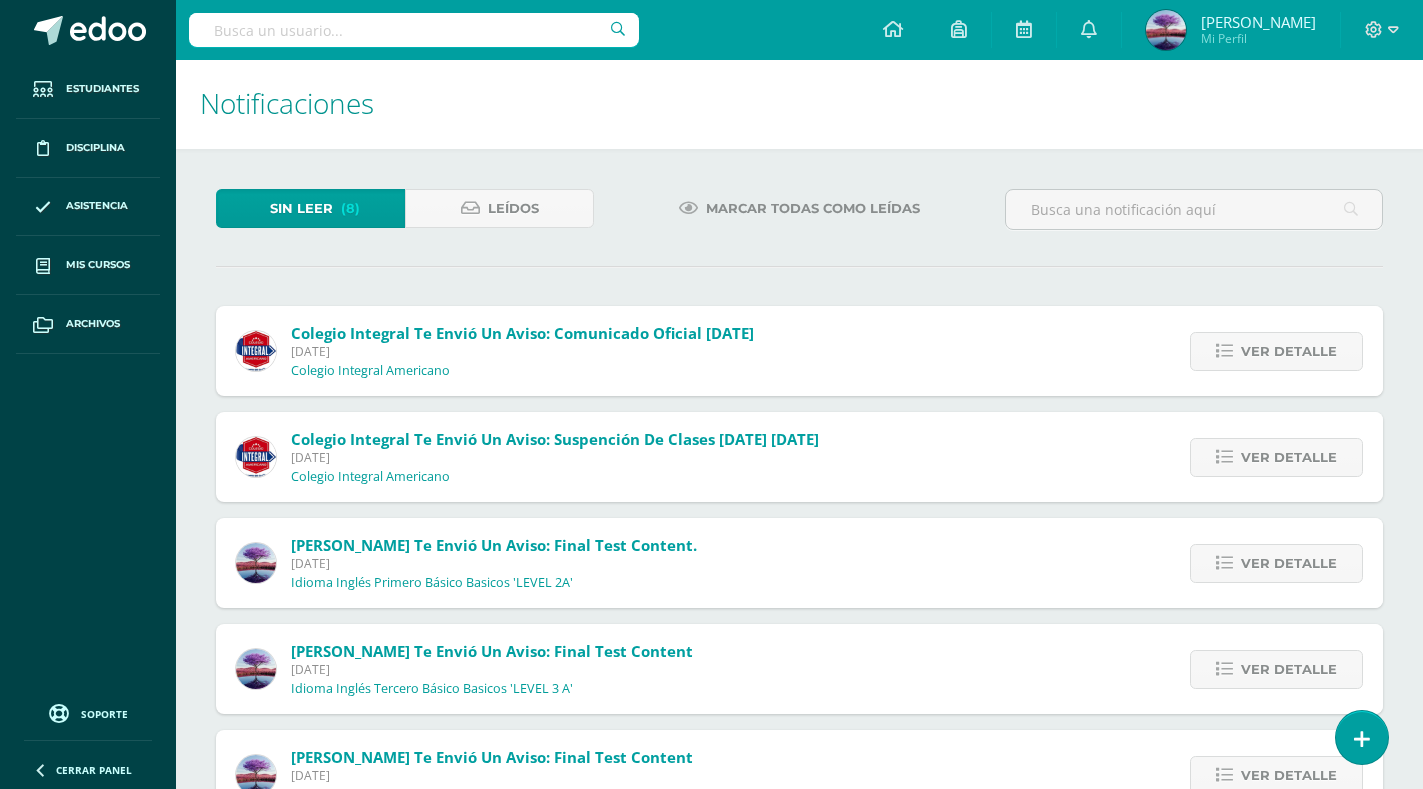 scroll, scrollTop: 0, scrollLeft: 0, axis: both 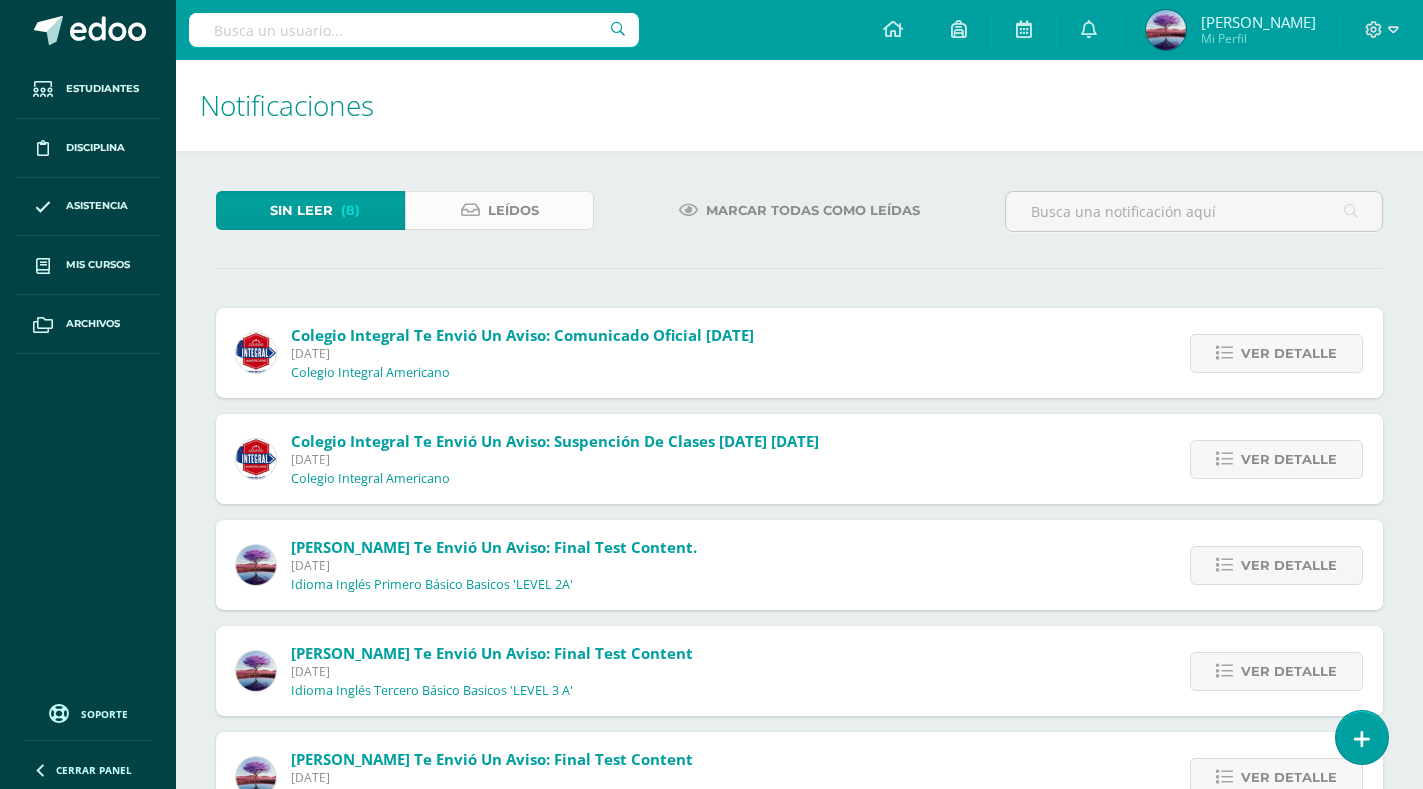 click on "Leídos" at bounding box center (513, 210) 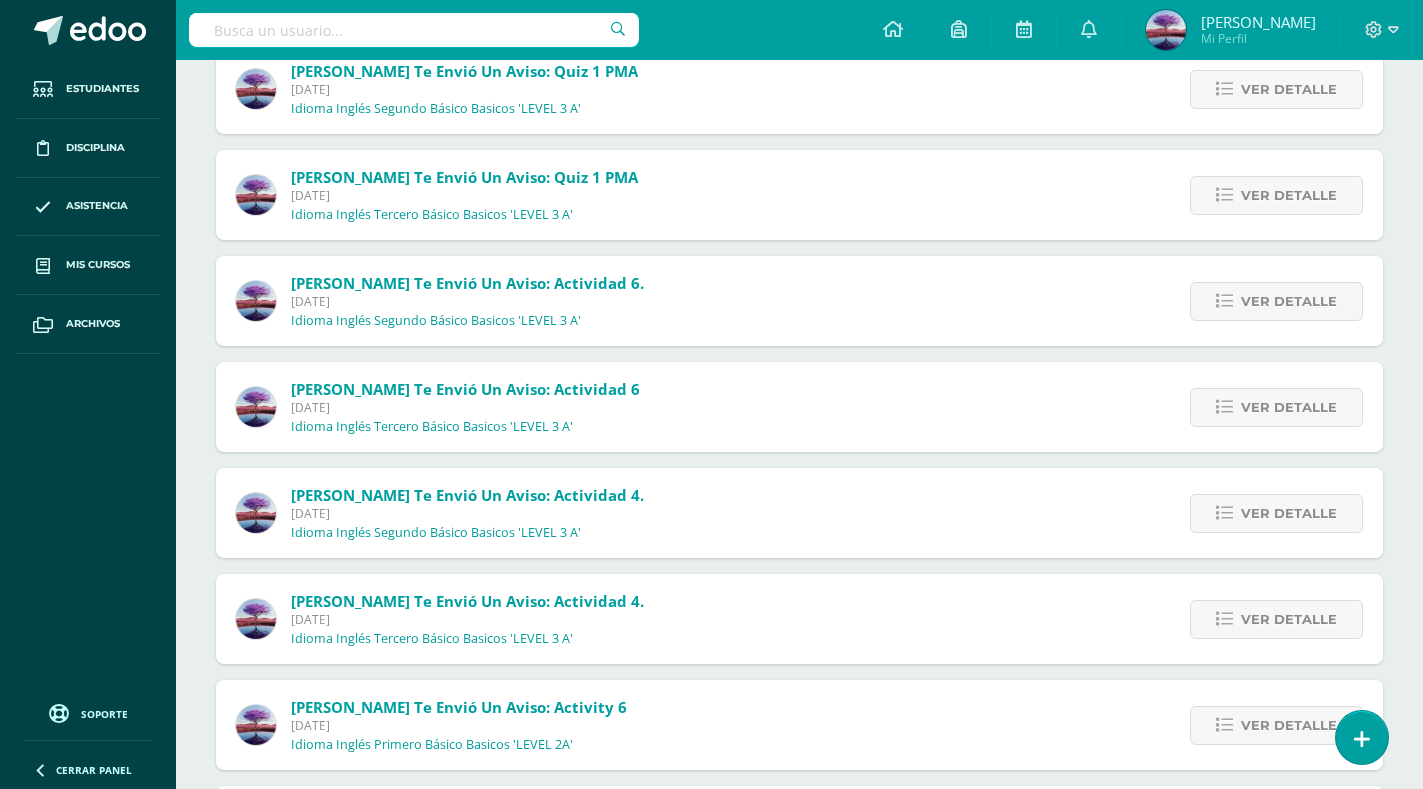 scroll, scrollTop: 300, scrollLeft: 0, axis: vertical 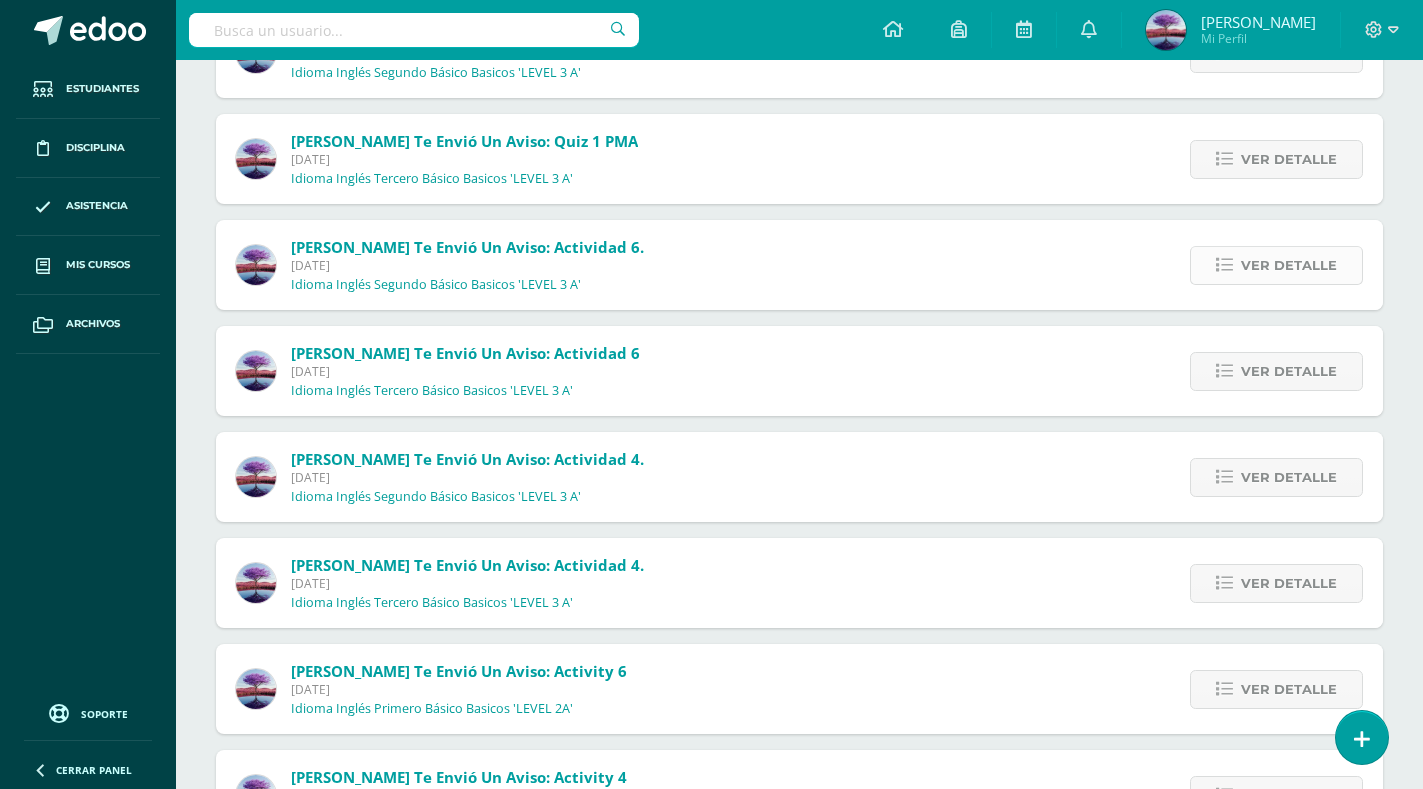 click on "Ver detalle" at bounding box center [1276, 265] 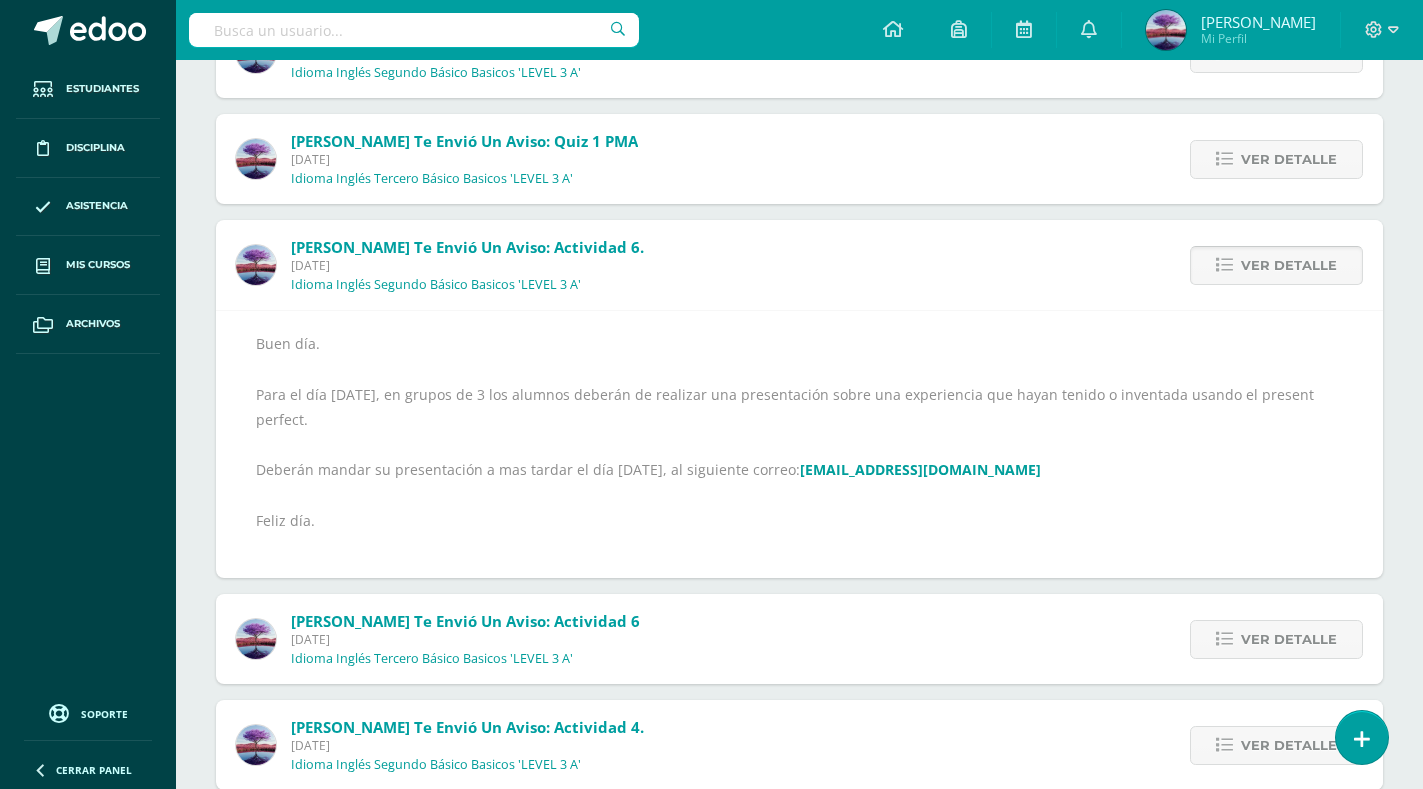 click on "Ver detalle" at bounding box center [1276, 265] 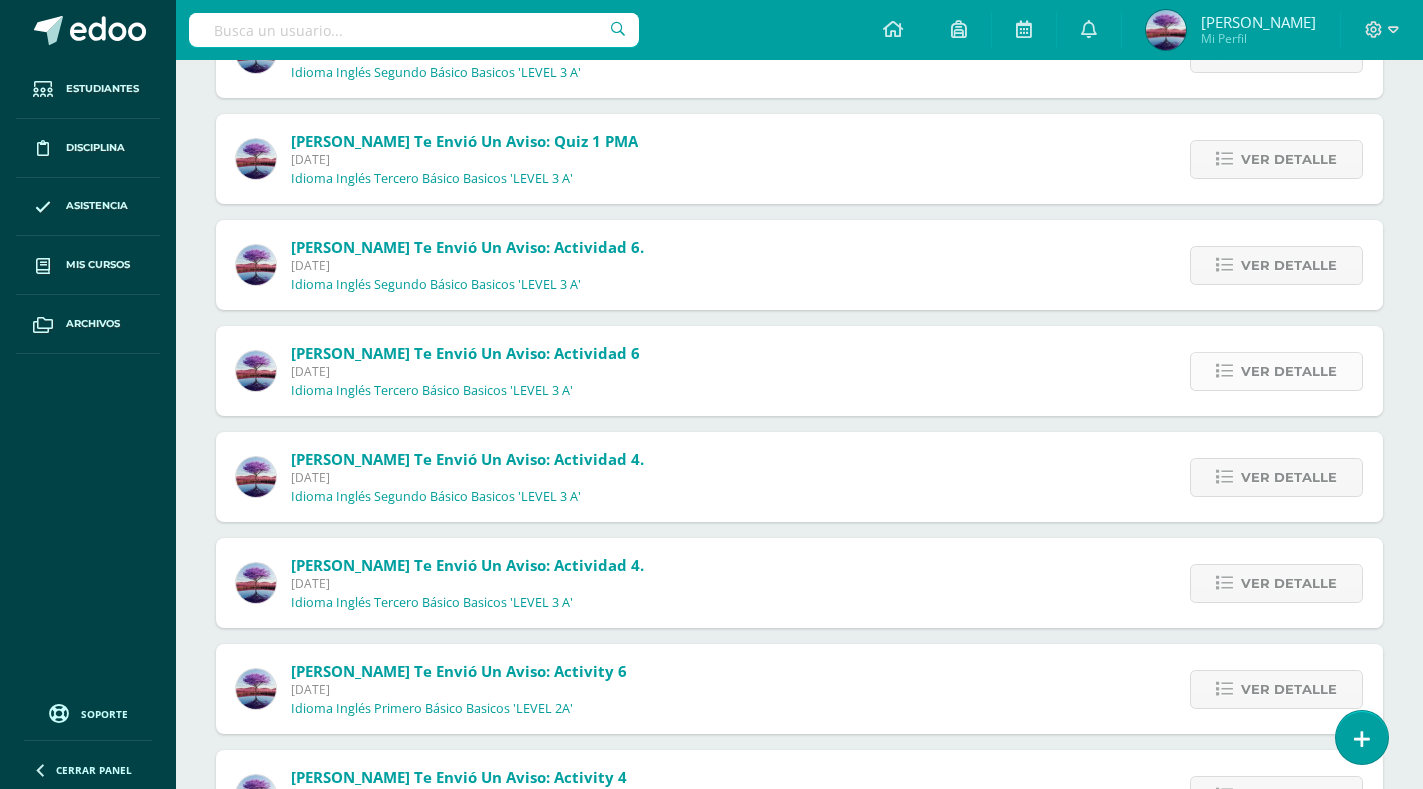click on "Ver detalle" at bounding box center (1289, 371) 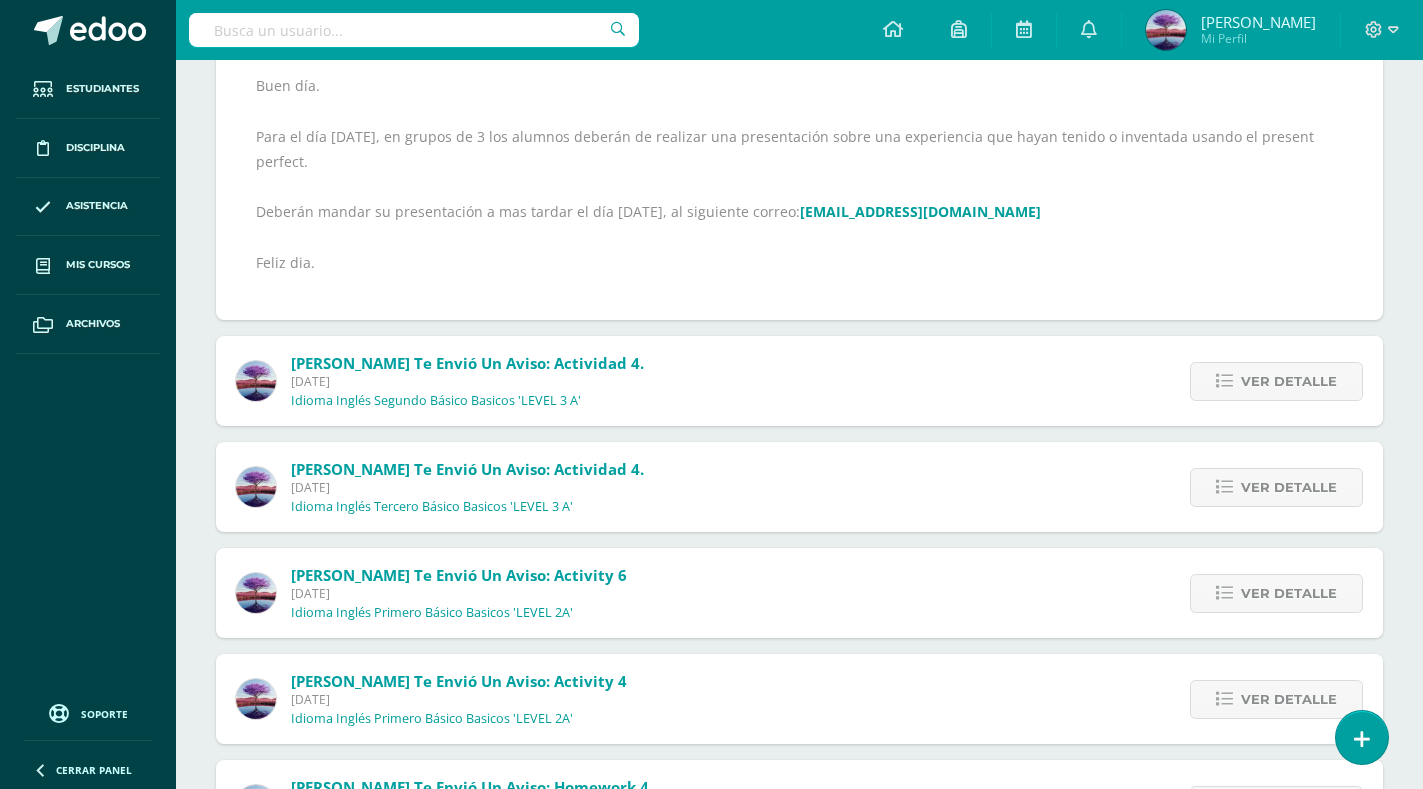 scroll, scrollTop: 700, scrollLeft: 0, axis: vertical 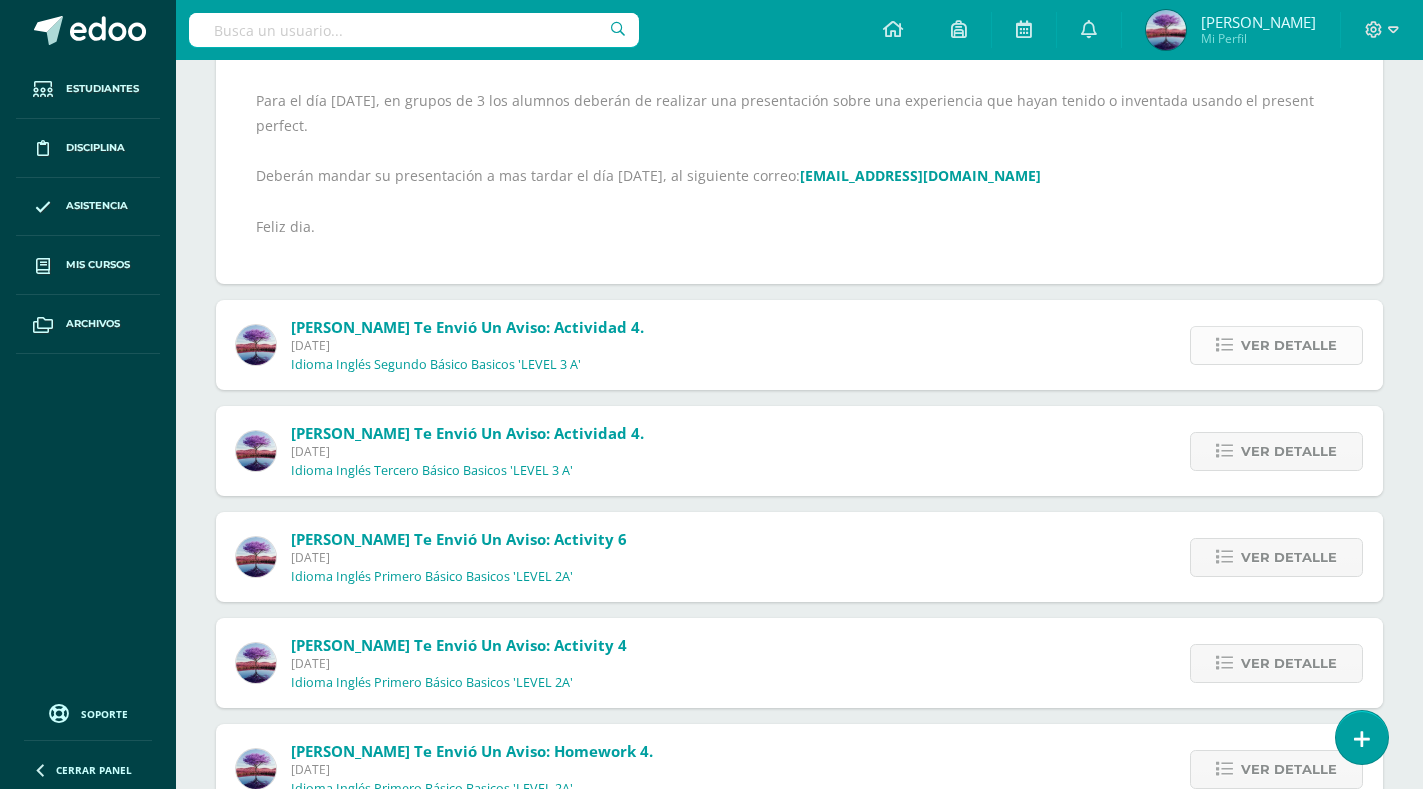 click on "Ver detalle" at bounding box center (1289, 345) 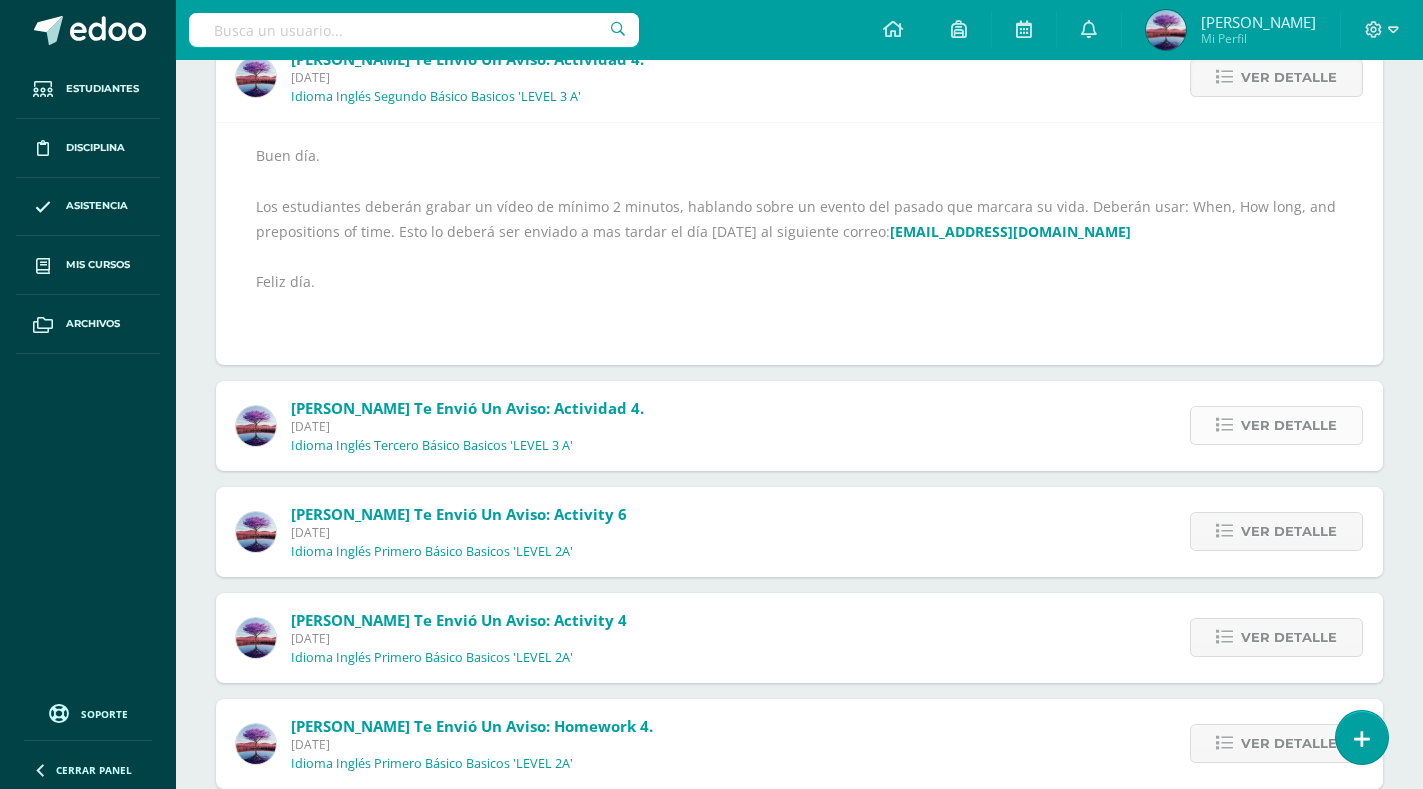 scroll, scrollTop: 800, scrollLeft: 0, axis: vertical 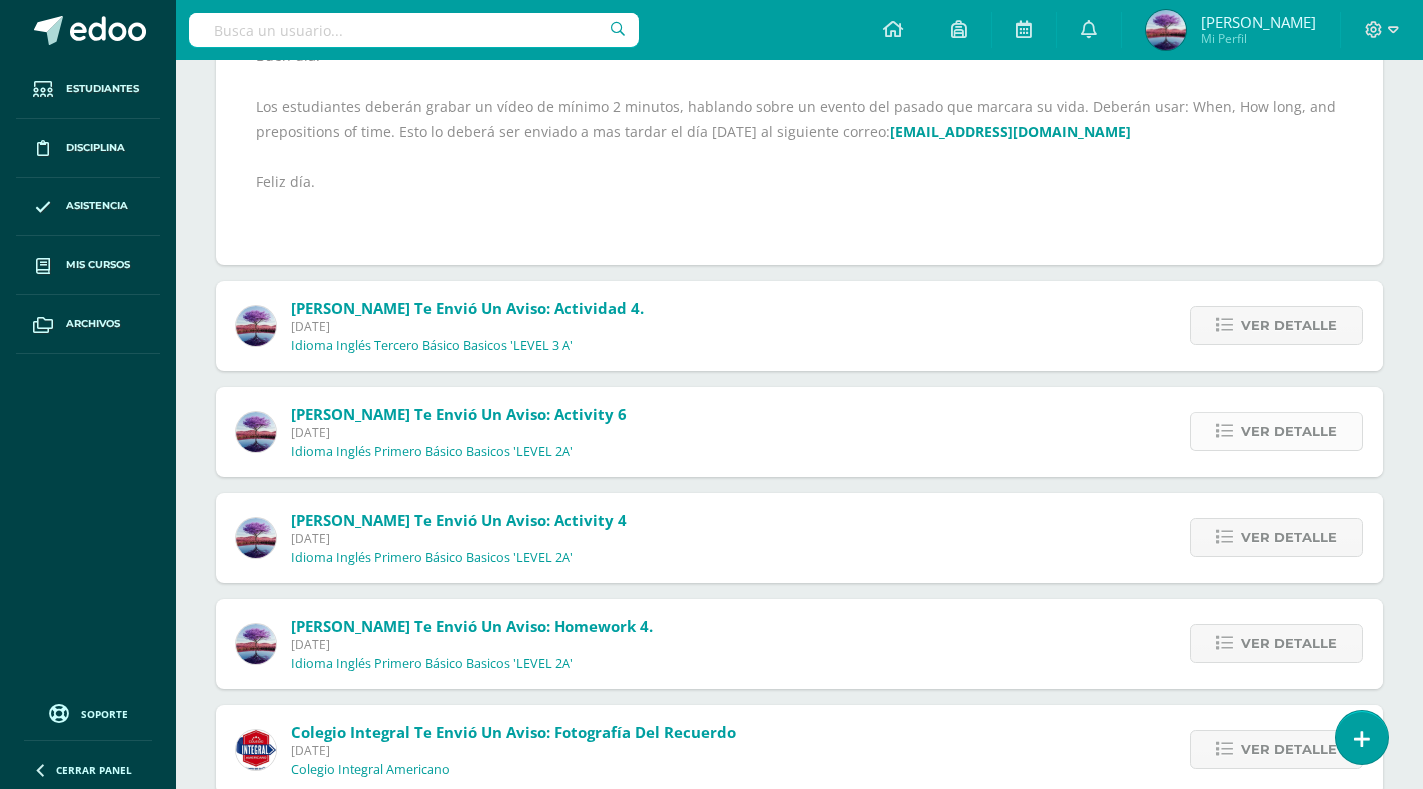 click on "Ver detalle" at bounding box center [1289, 431] 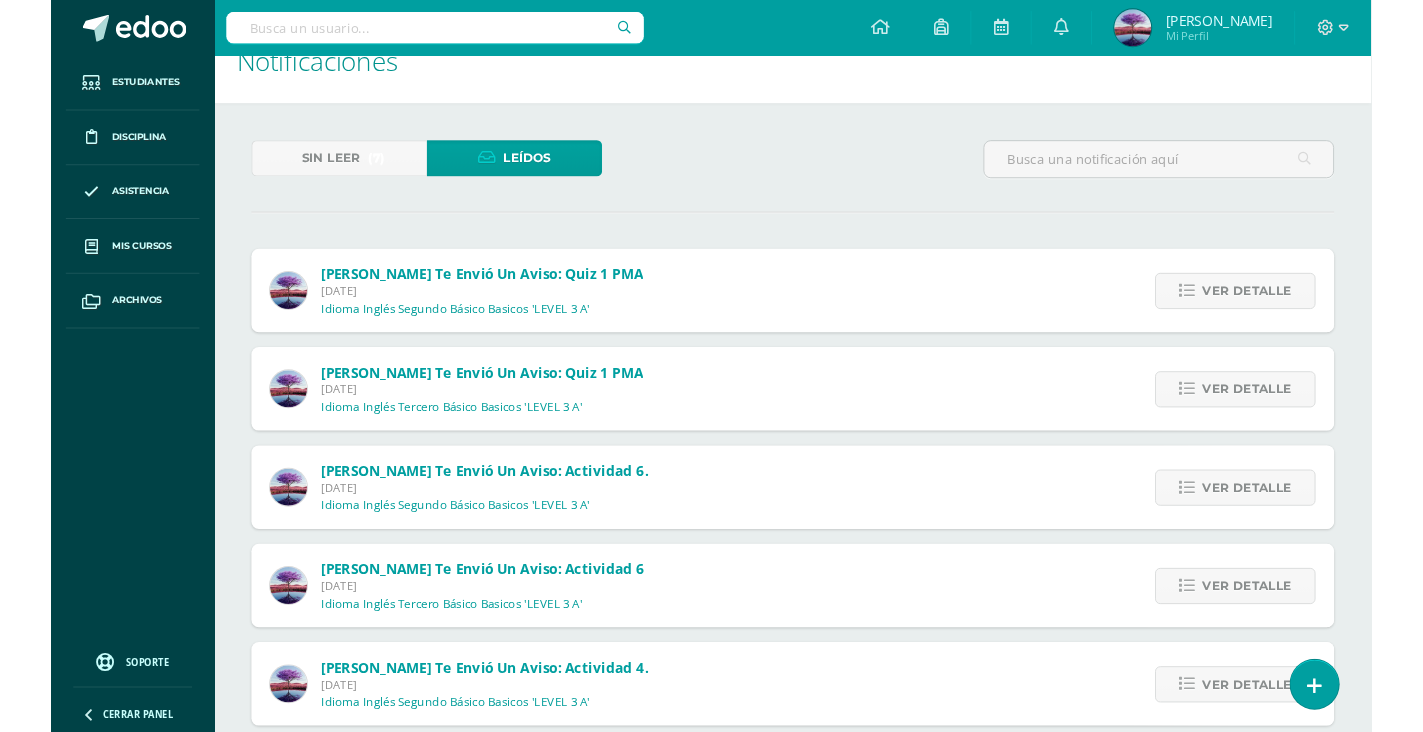 scroll, scrollTop: 0, scrollLeft: 0, axis: both 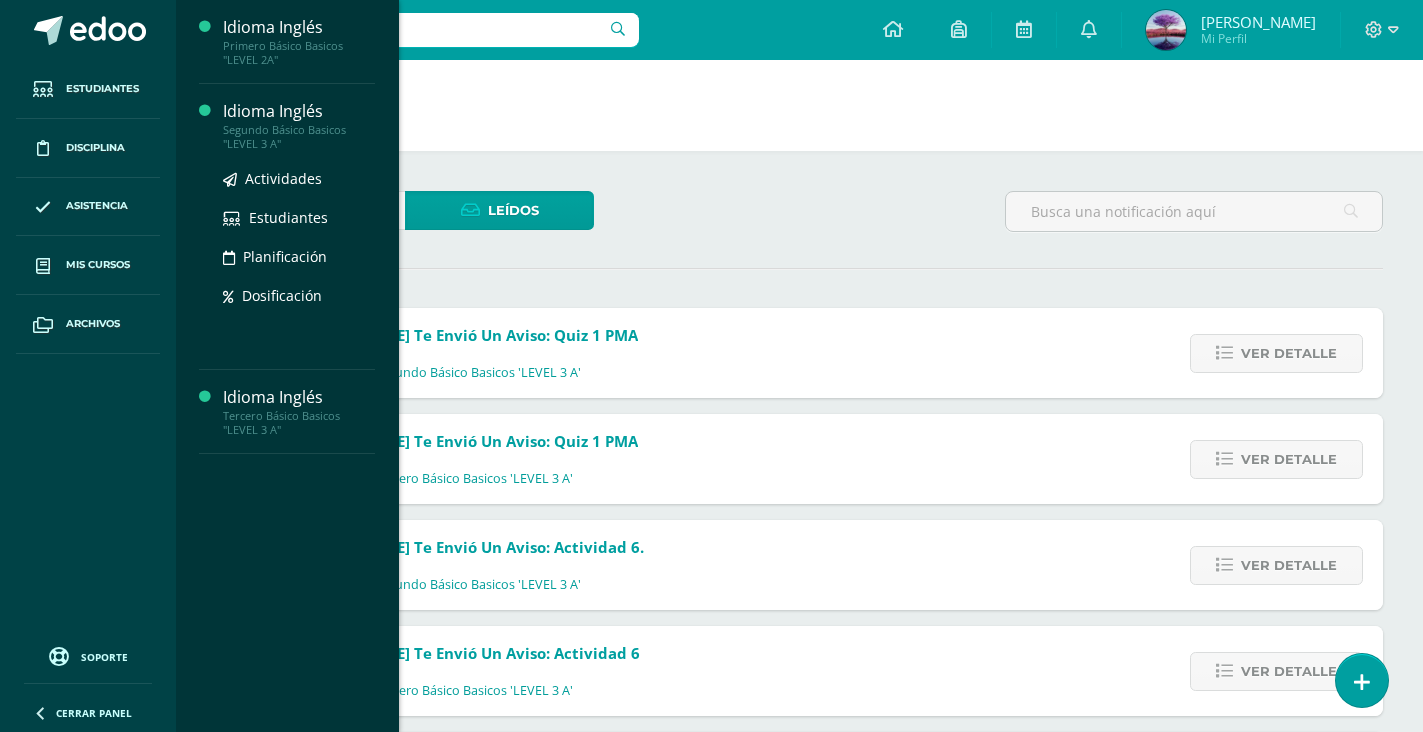 click on "Idioma Inglés" at bounding box center (299, 111) 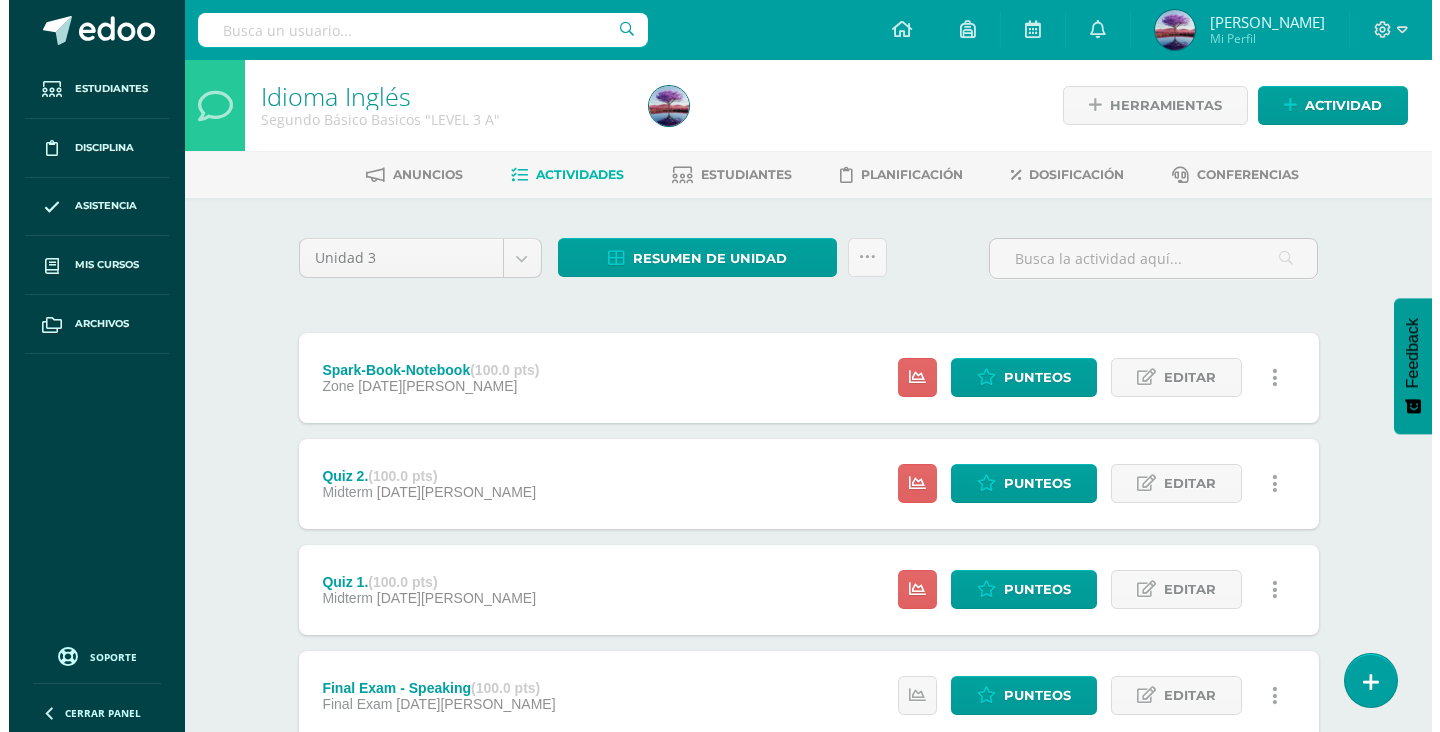 scroll, scrollTop: 0, scrollLeft: 0, axis: both 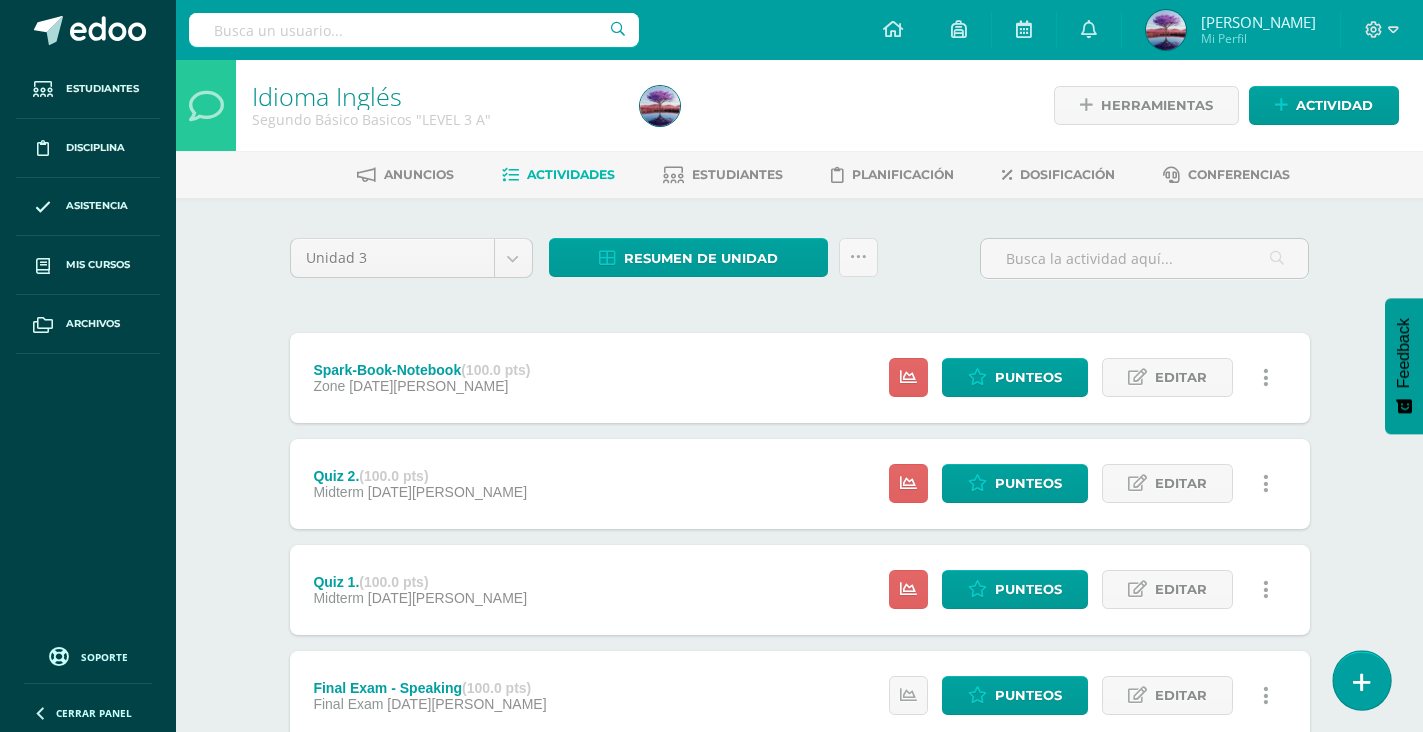 click at bounding box center (1362, 682) 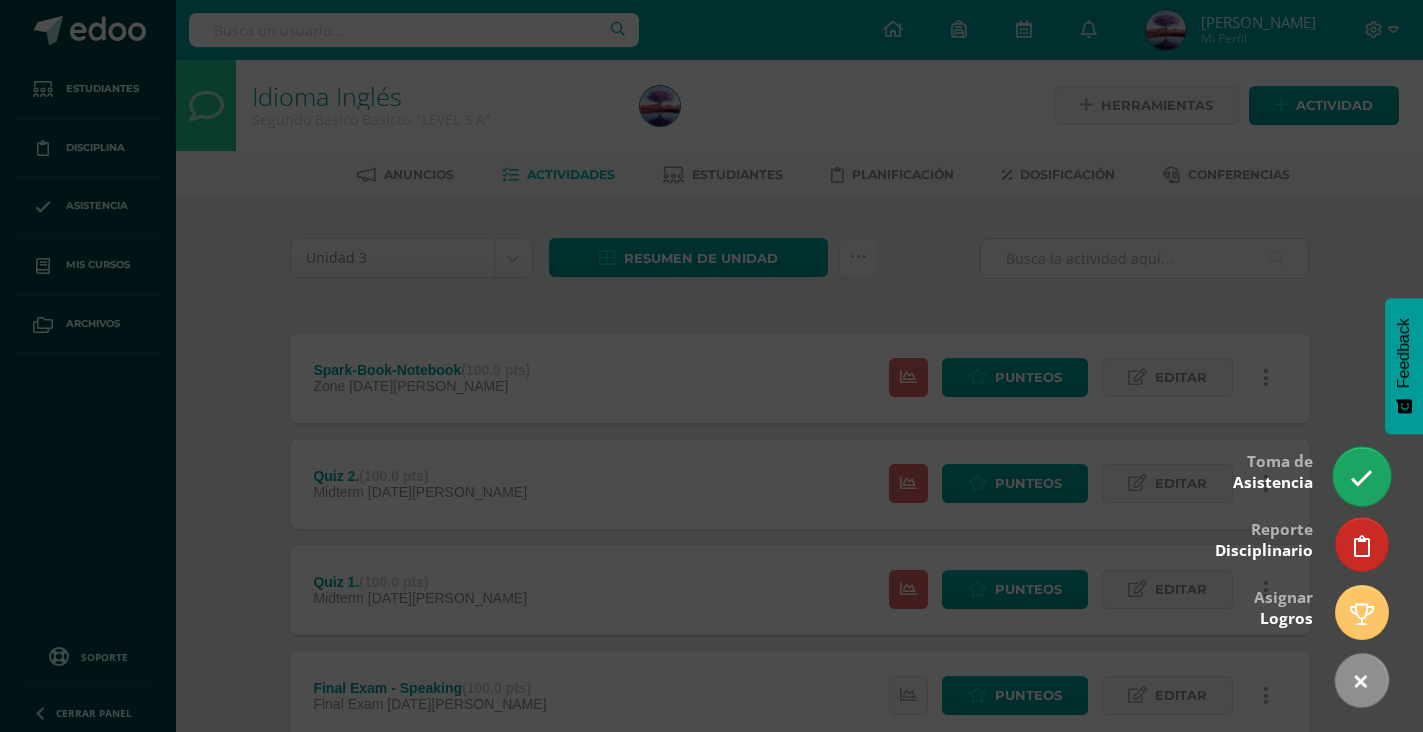 click at bounding box center (1361, 478) 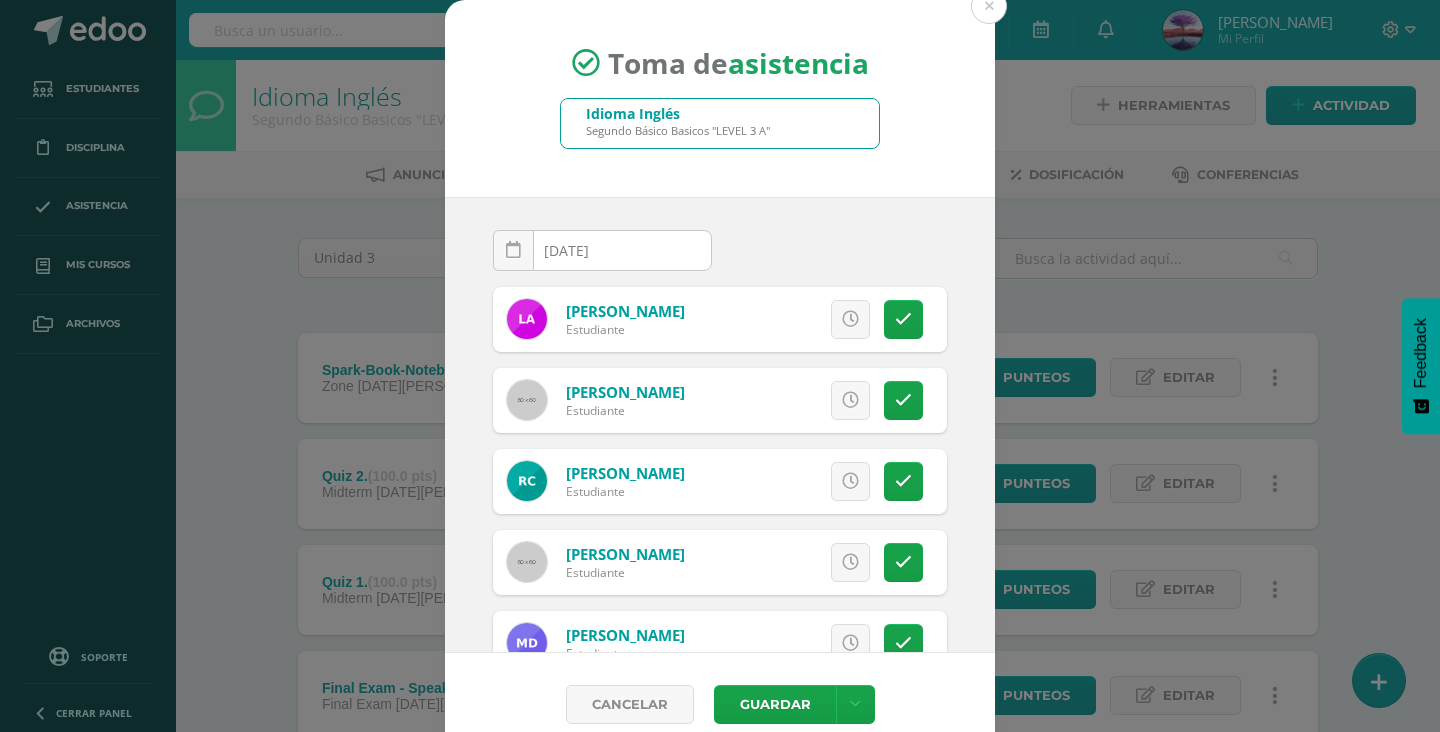 scroll, scrollTop: 100, scrollLeft: 0, axis: vertical 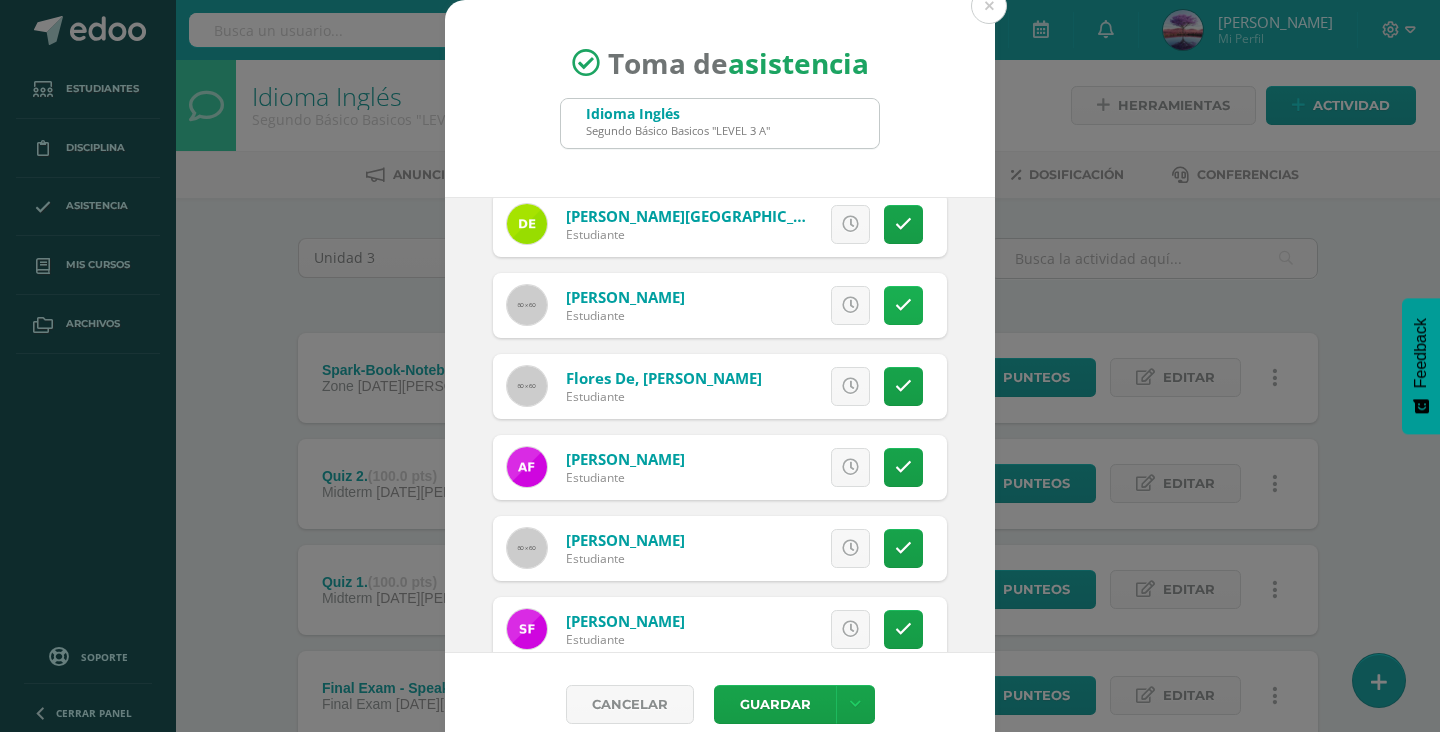 click at bounding box center [903, 305] 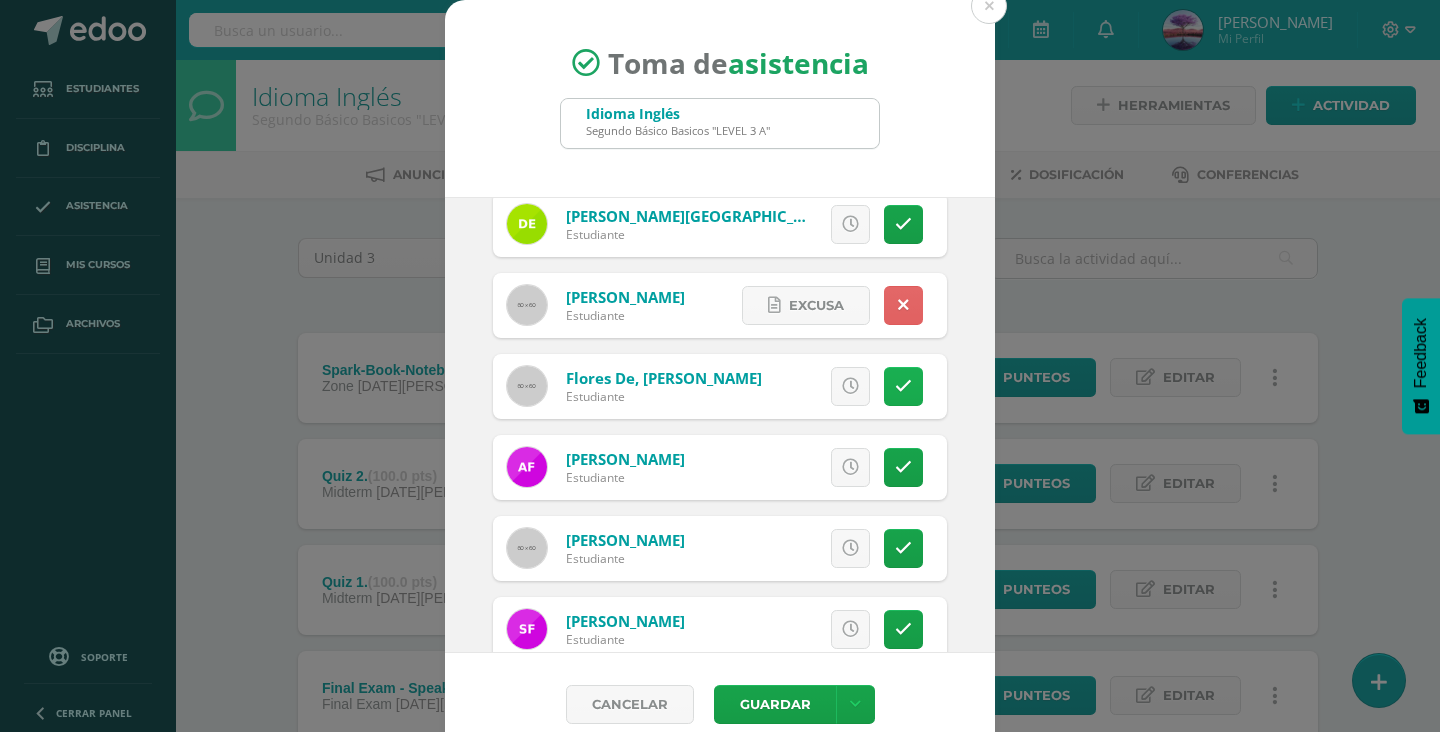 click at bounding box center (903, 386) 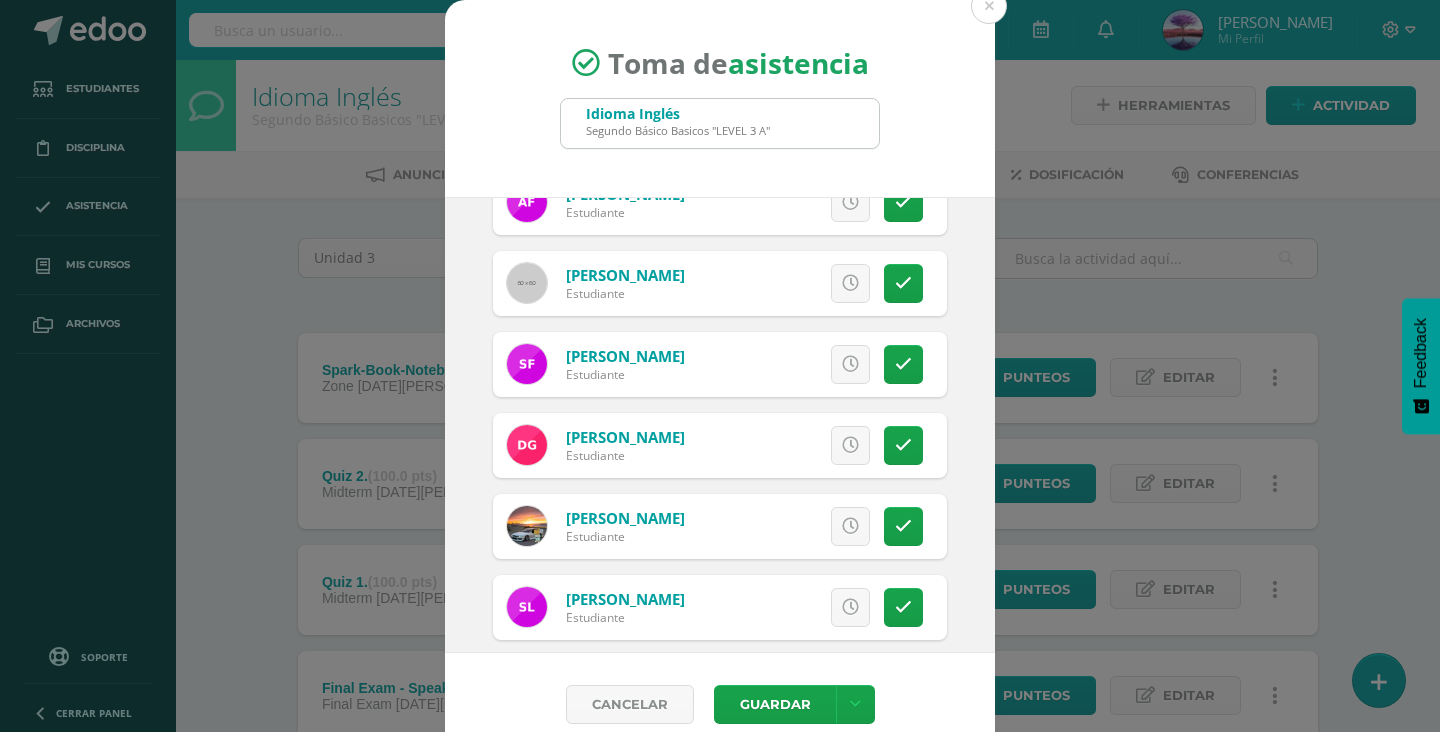 scroll, scrollTop: 800, scrollLeft: 0, axis: vertical 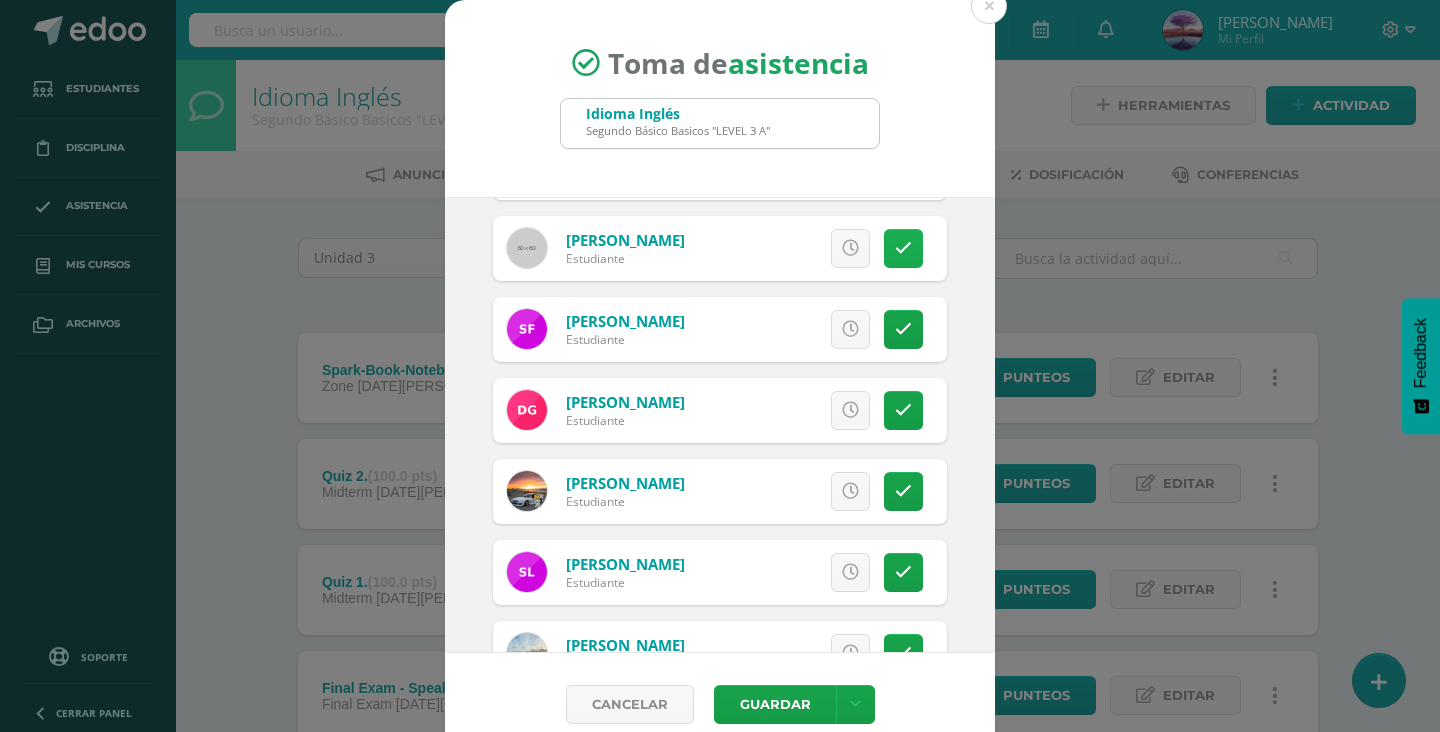 click at bounding box center [903, 248] 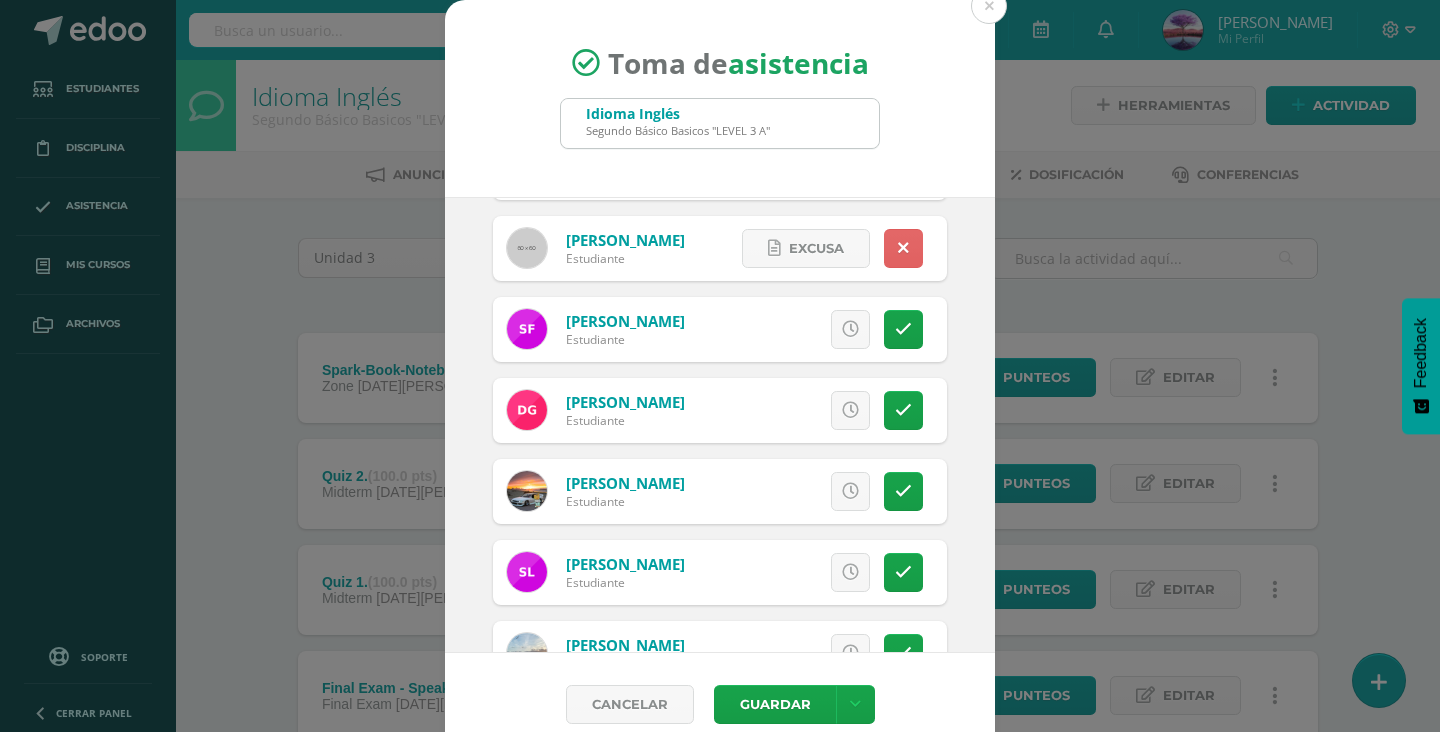 scroll, scrollTop: 900, scrollLeft: 0, axis: vertical 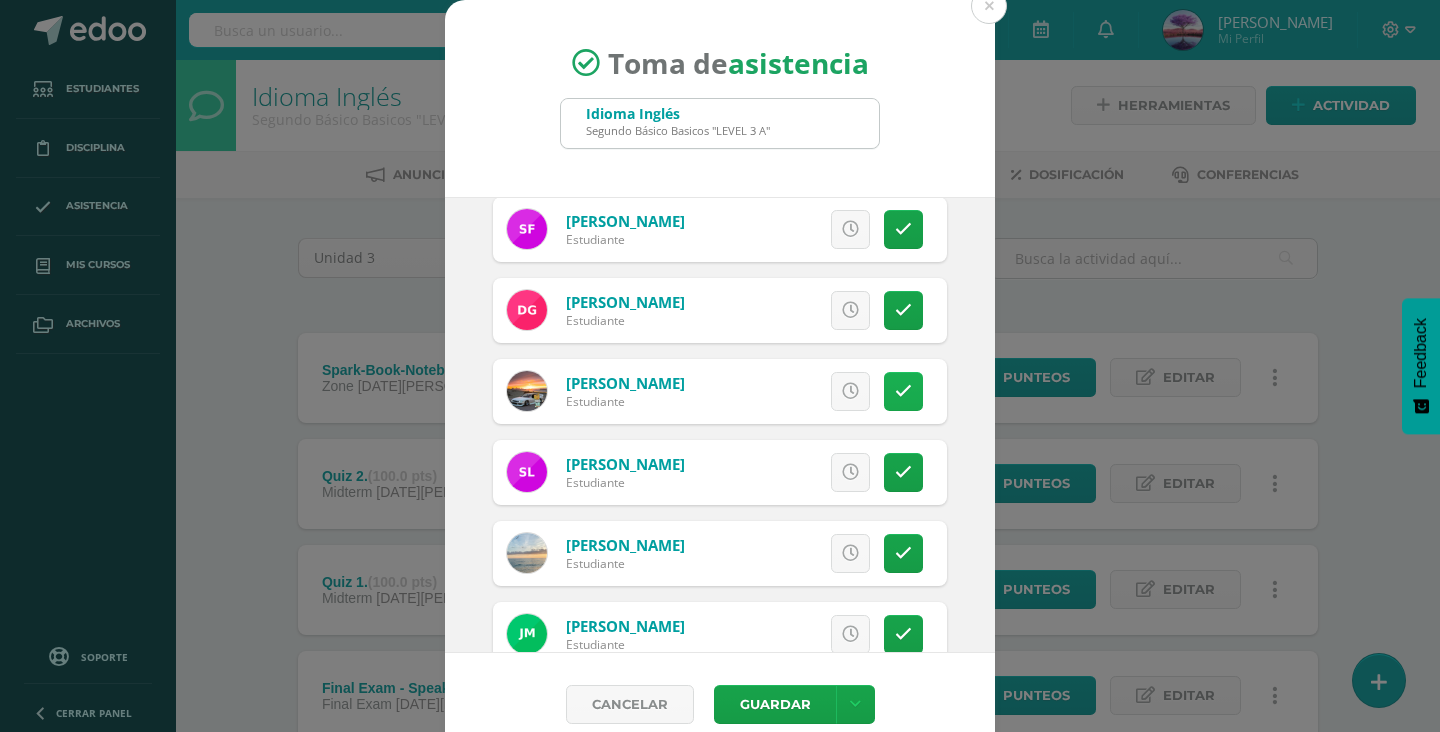 click at bounding box center [903, 391] 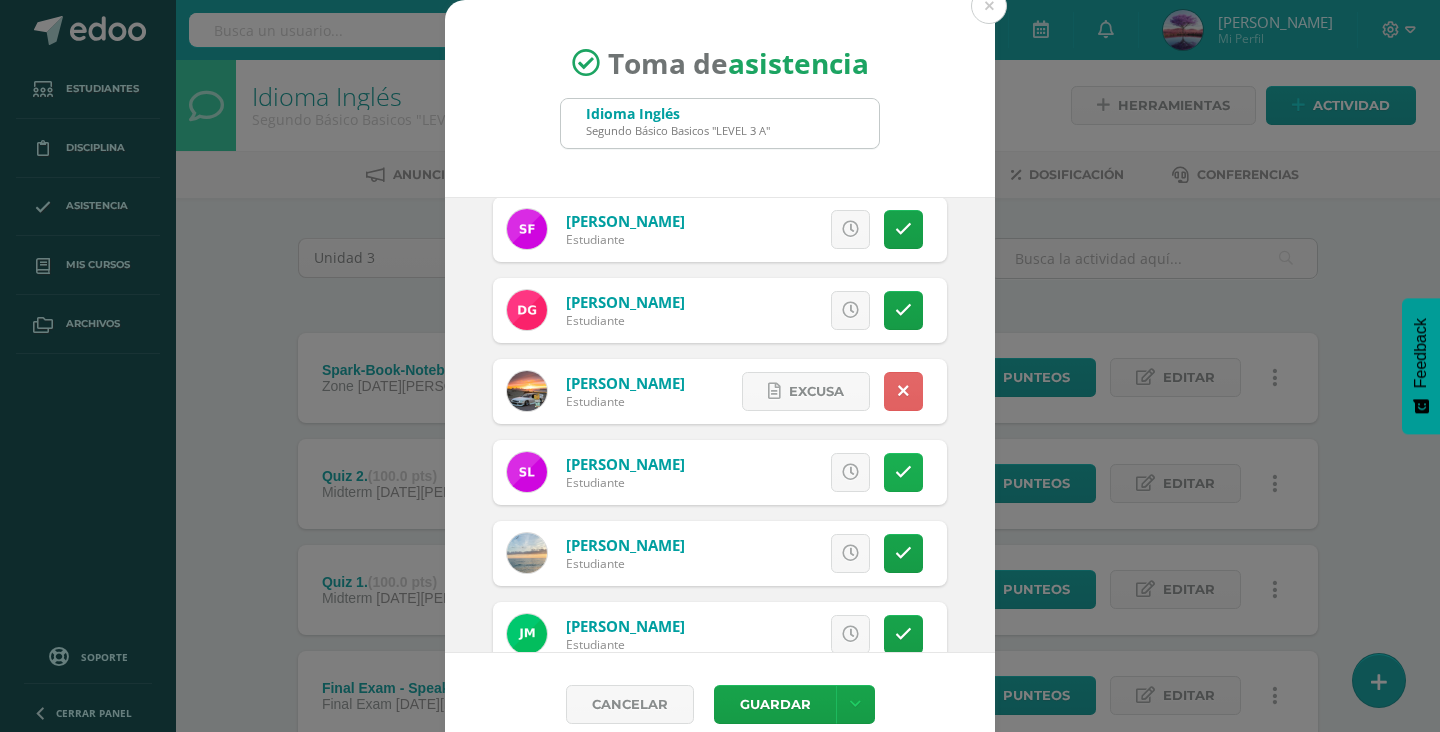 click at bounding box center (903, 472) 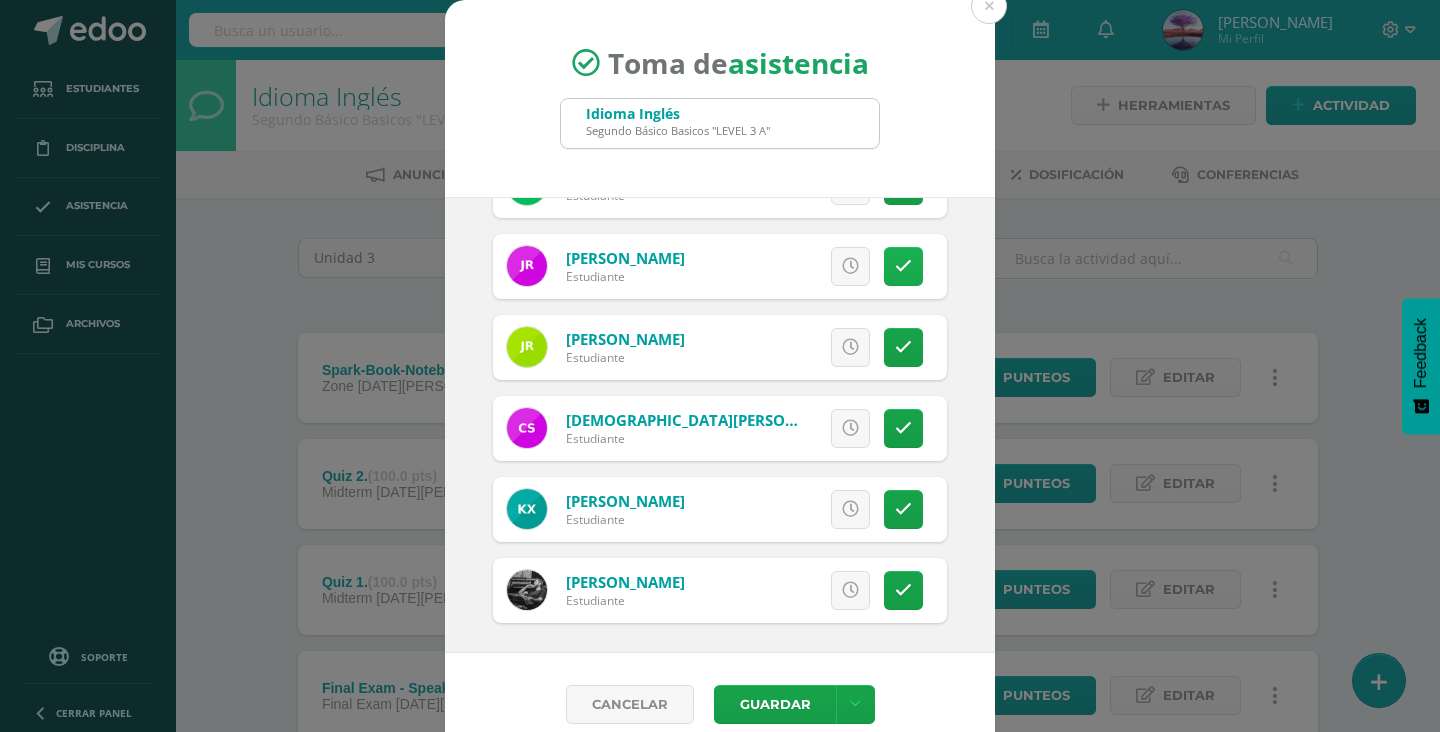 scroll, scrollTop: 1352, scrollLeft: 0, axis: vertical 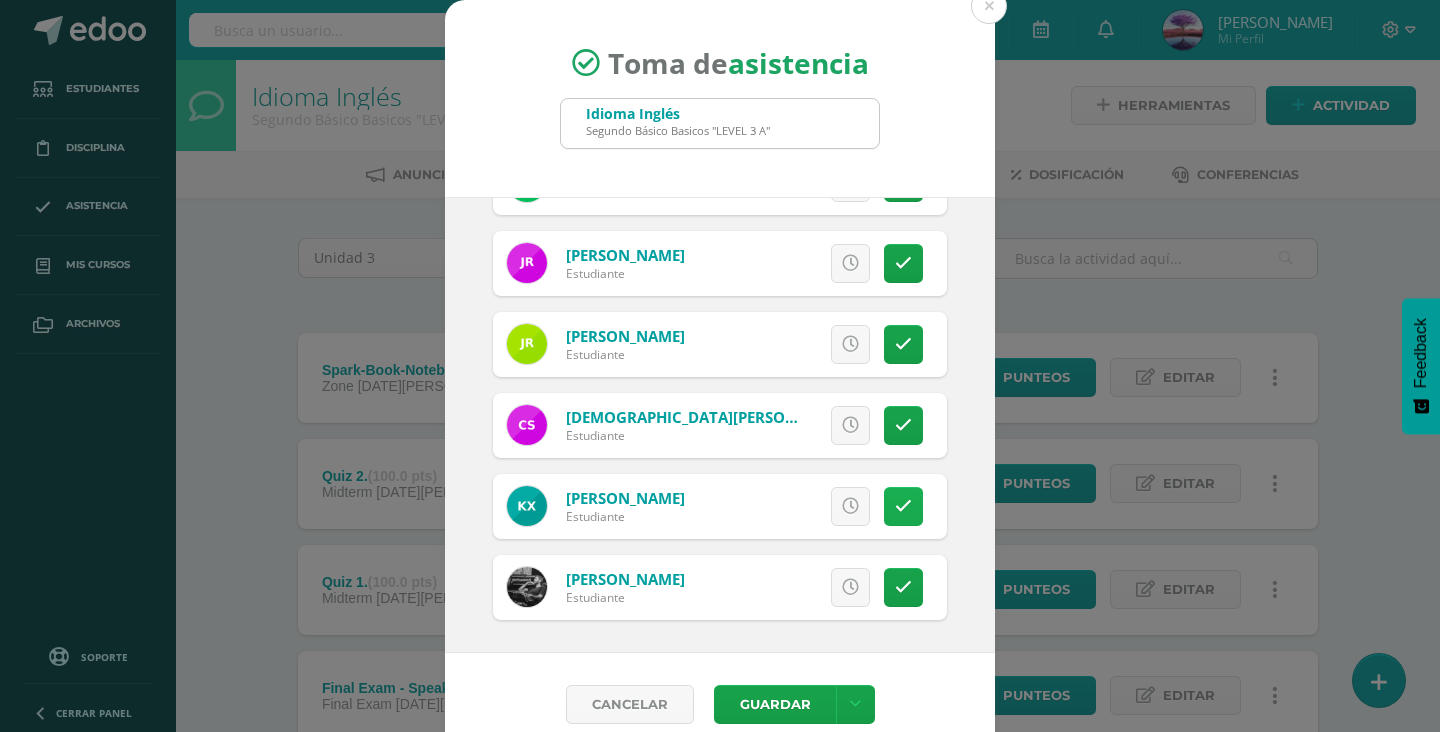 click at bounding box center [903, 506] 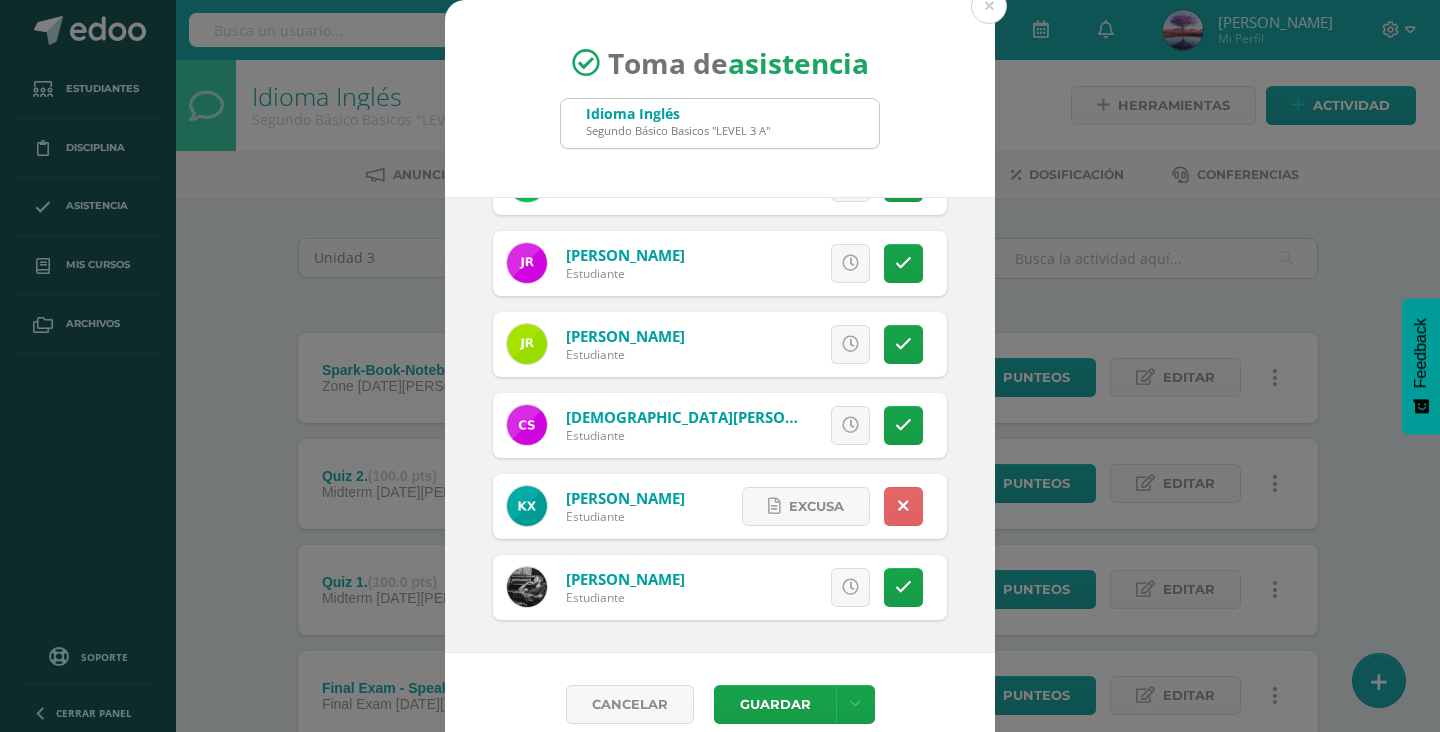 click at bounding box center [850, 587] 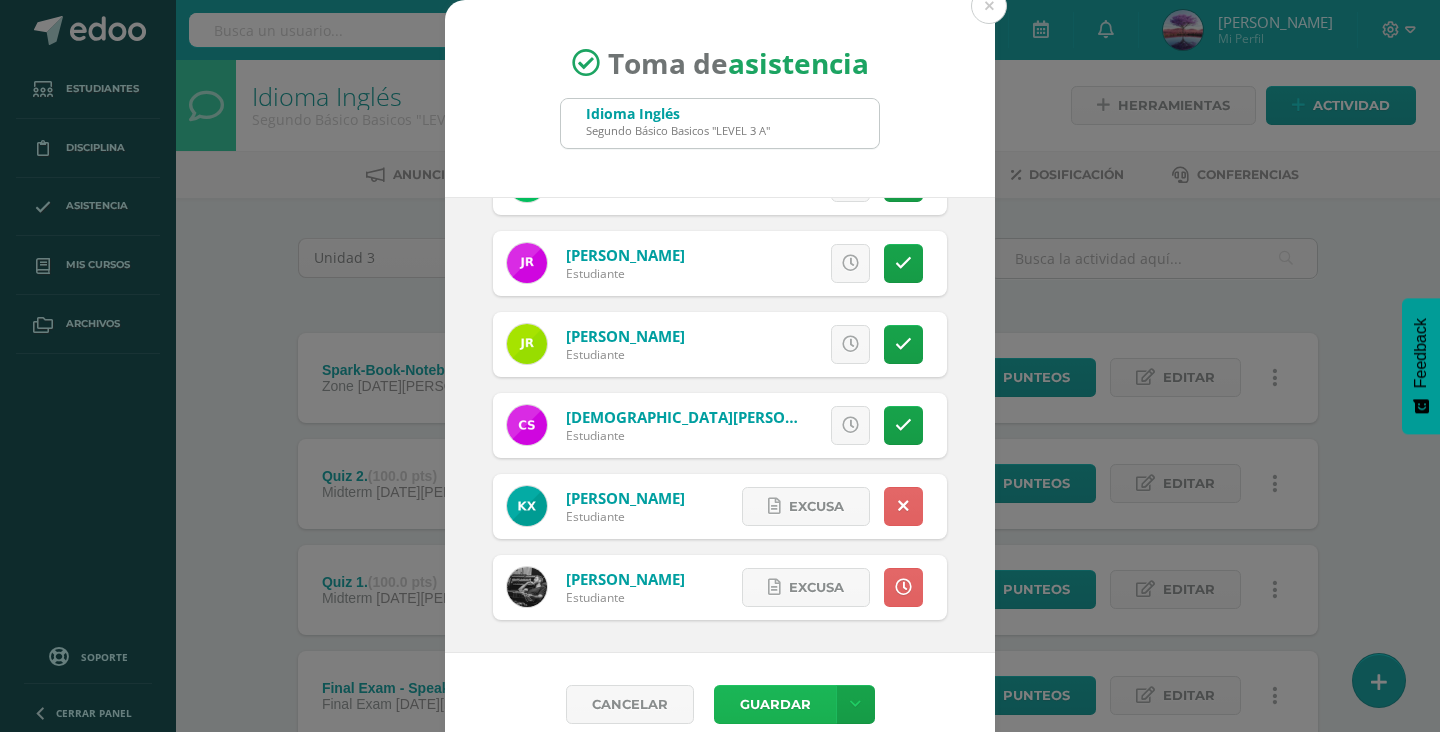 click on "Guardar" at bounding box center (775, 704) 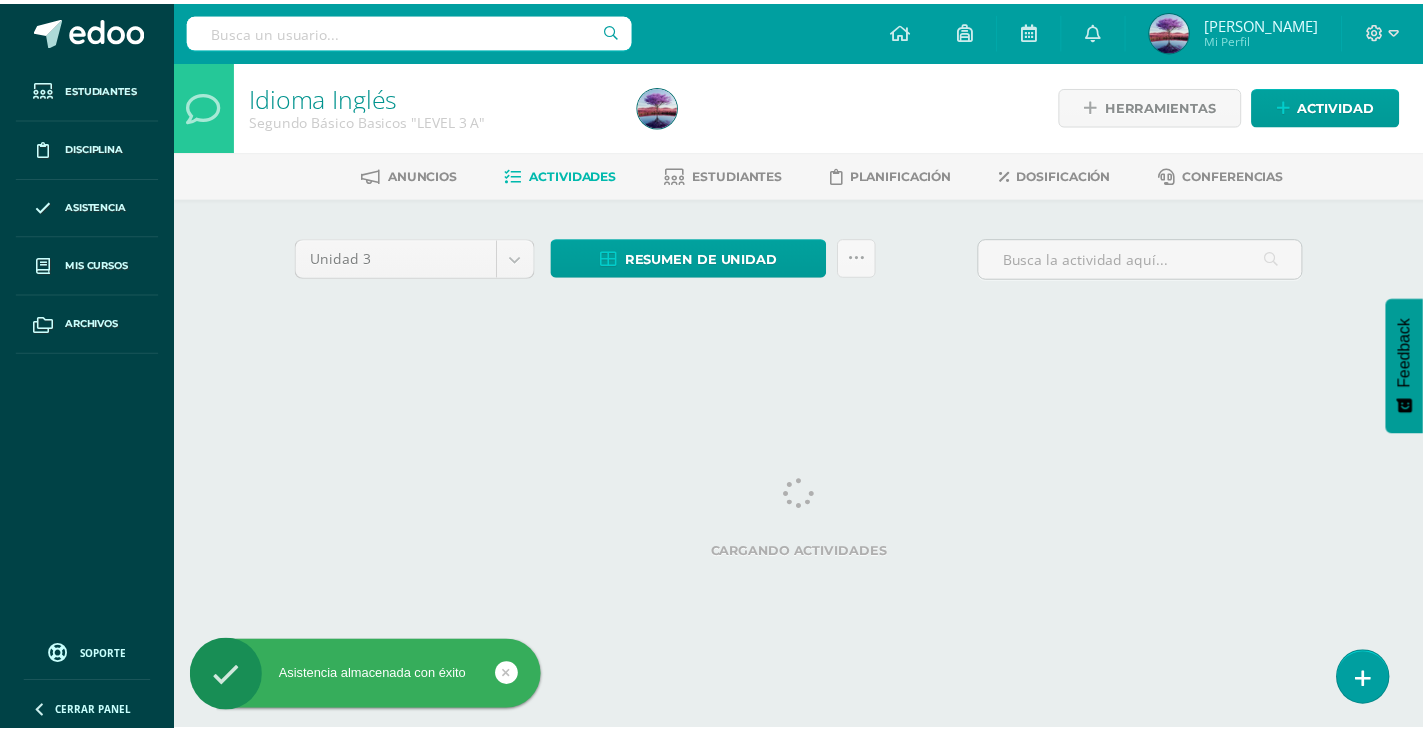 scroll, scrollTop: 0, scrollLeft: 0, axis: both 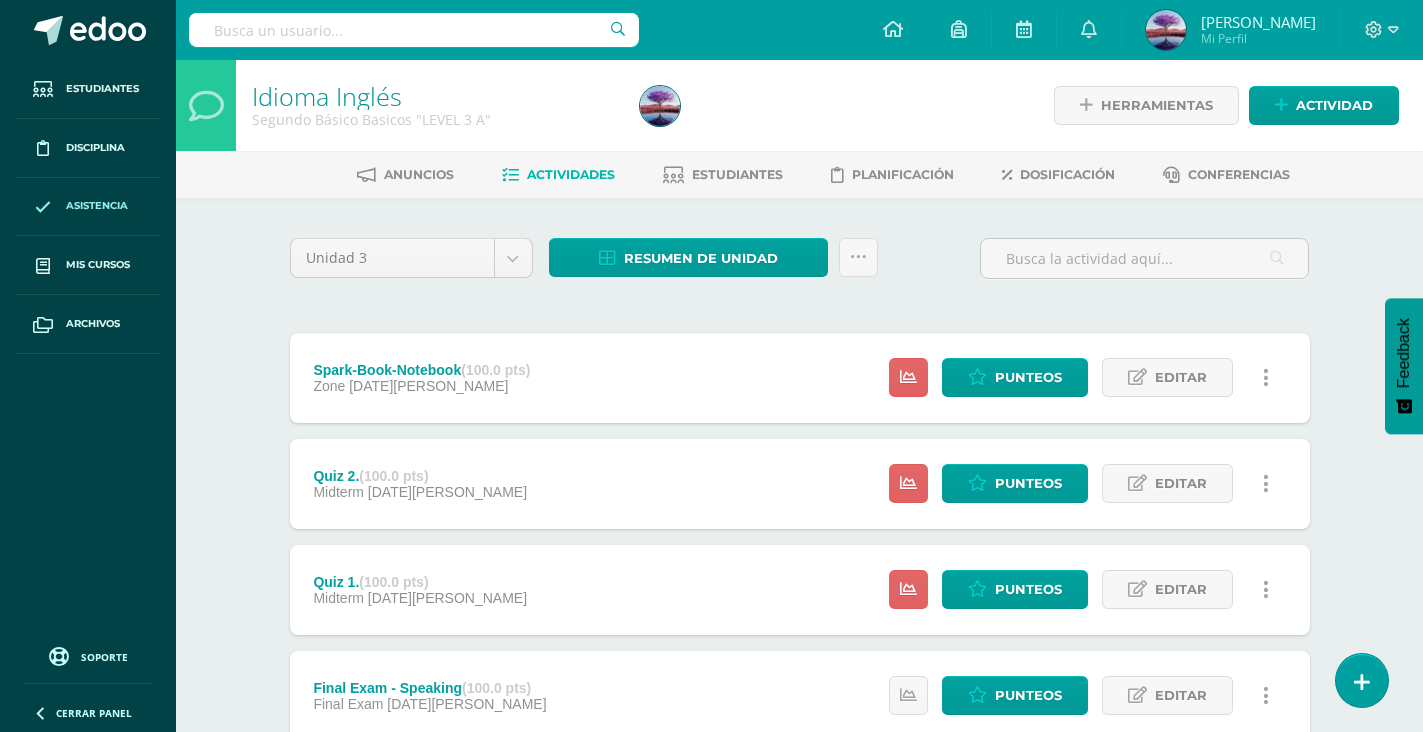 click on "Asistencia" at bounding box center [88, 207] 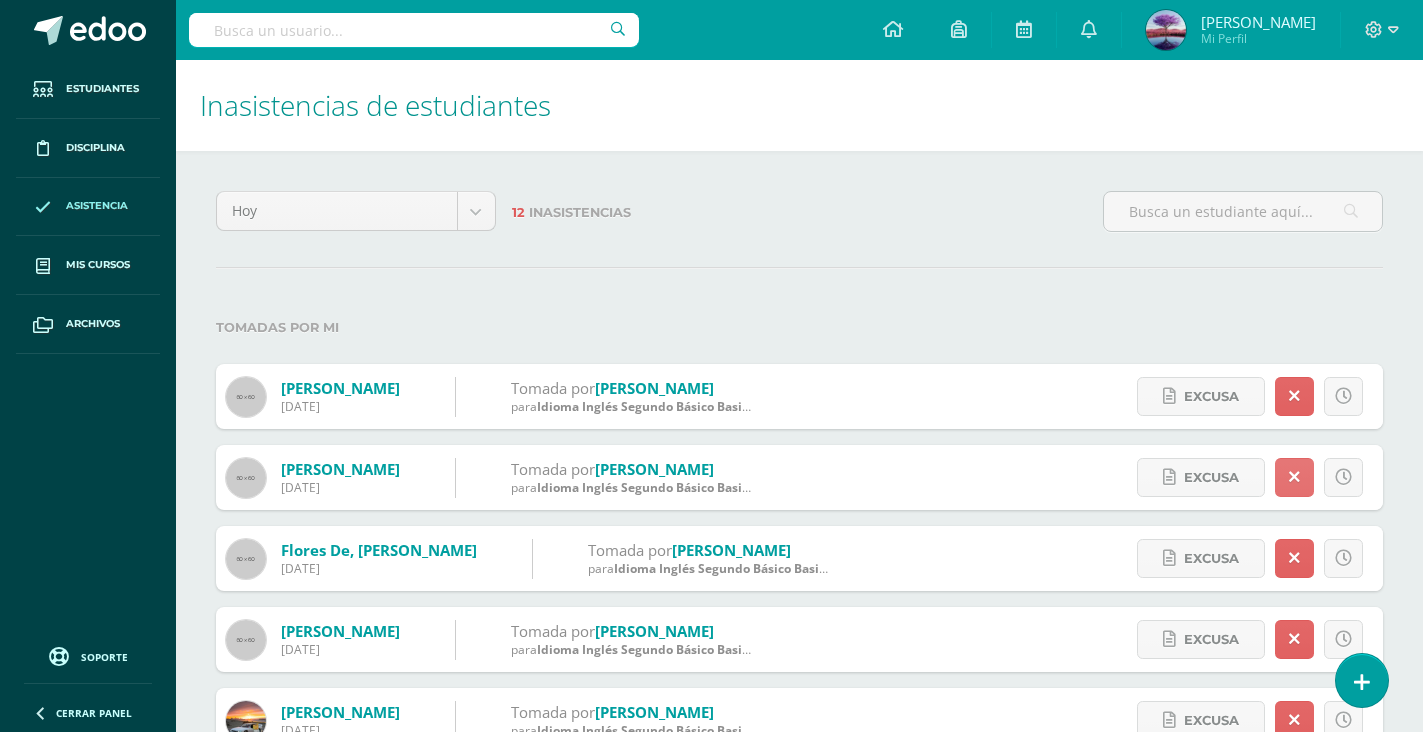 scroll, scrollTop: 0, scrollLeft: 0, axis: both 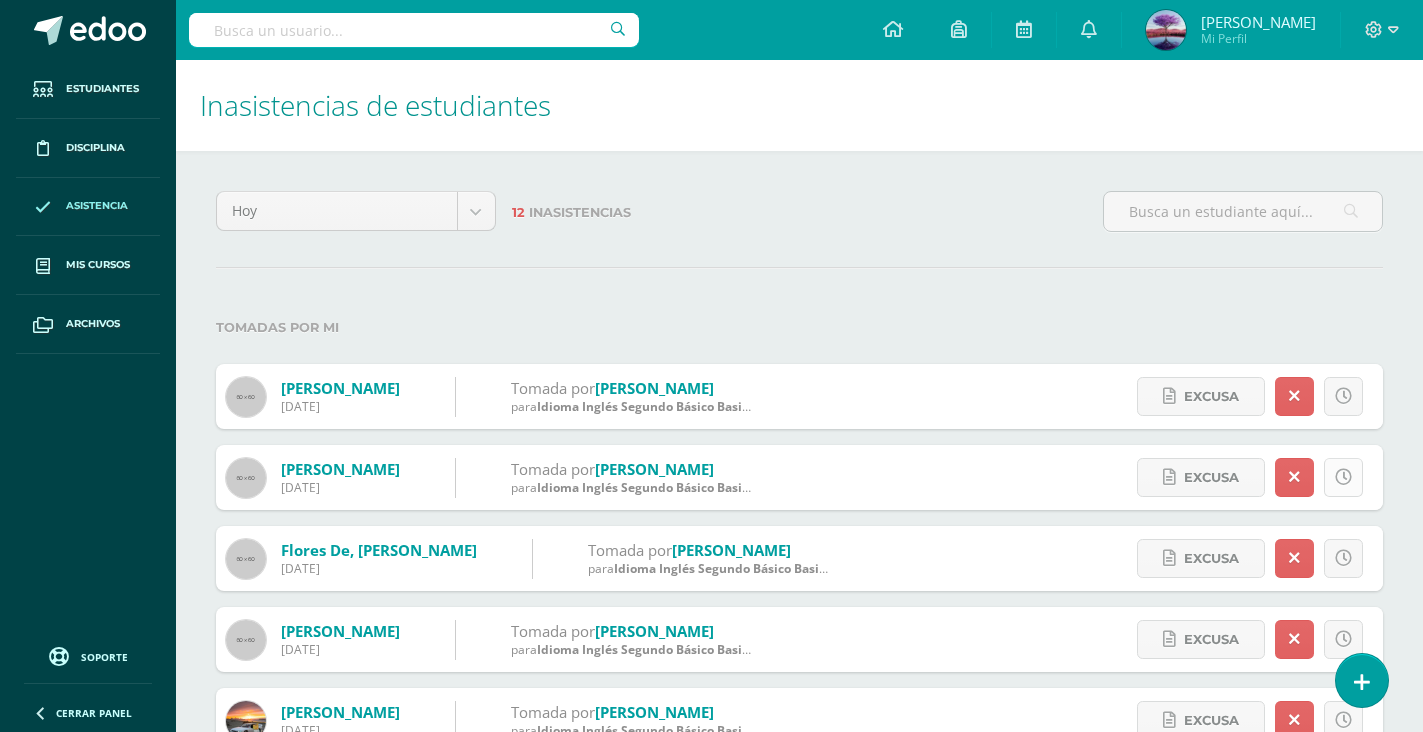click at bounding box center [1343, 477] 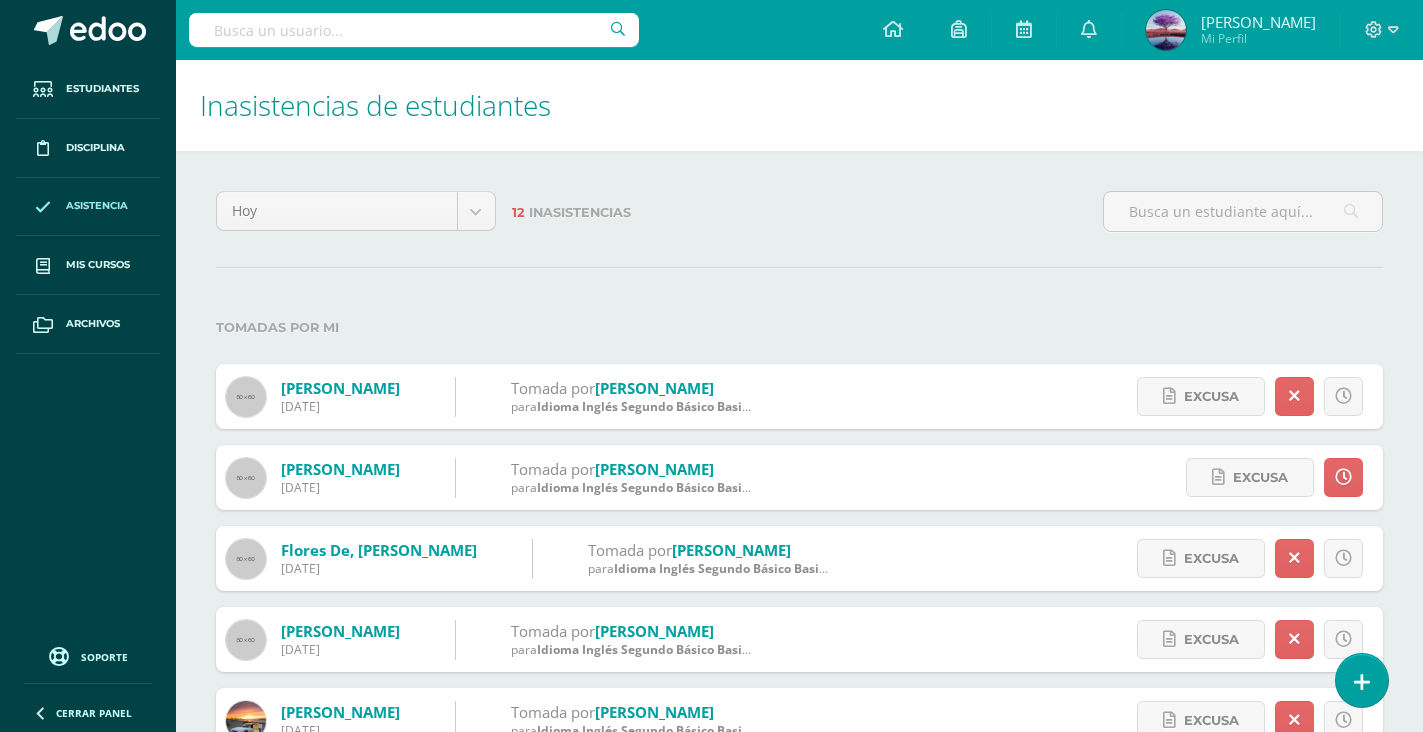 click on "Hoy                             Hoy Esta semana Este mes Este ciclo 12   Inasistencias Tomadas por mi
Davila, Karolyn
10/07/2025
Tomada por
Ramírez, Karen
para
Idioma Inglés Segundo Básico Basicos 'LEVEL 3 A' Excusa Detalles sobre excusa: Añadir excusa a todas las inasistencias del día Cancelar Agregar
Euler, Ana
10/07/2025
Tomada por
Ramírez, Karen
para
Idioma Inglés Segundo Básico Basicos 'LEVEL 3 A' Excusa Detalles sobre excusa: Añadir excusa a todas las inasistencias del día Cancelar Agregar
Flores De, Douglas
10/07/2025
Tomada por
Ramírez, Karen
para
Idioma Inglés Segundo Básico Basicos 'LEVEL 3 A' Excusa Detalles sobre excusa: Cancelar Agregar Tomada por Excusa Cancelar" at bounding box center (799, 784) 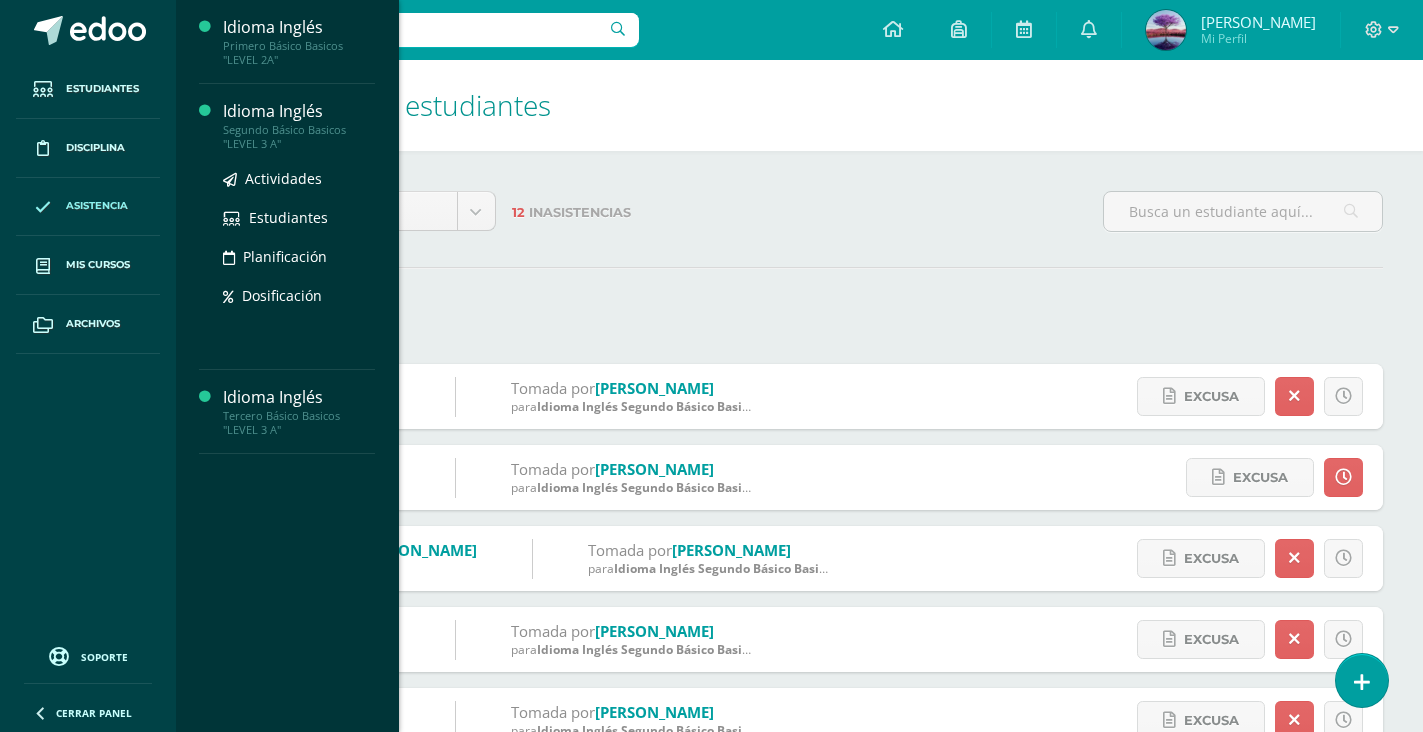 click on "Segundo Básico
Basicos
"LEVEL 3 A"" at bounding box center (299, 137) 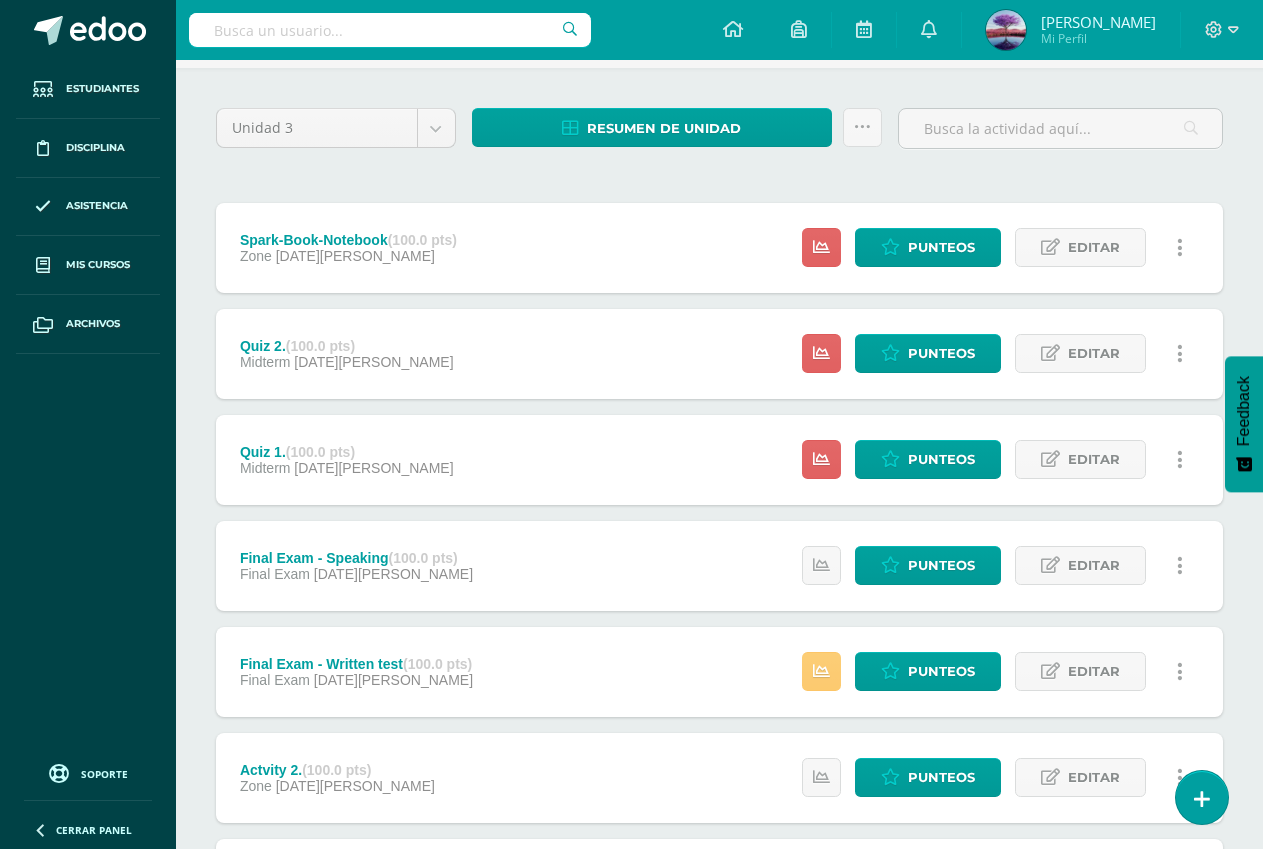 scroll, scrollTop: 200, scrollLeft: 0, axis: vertical 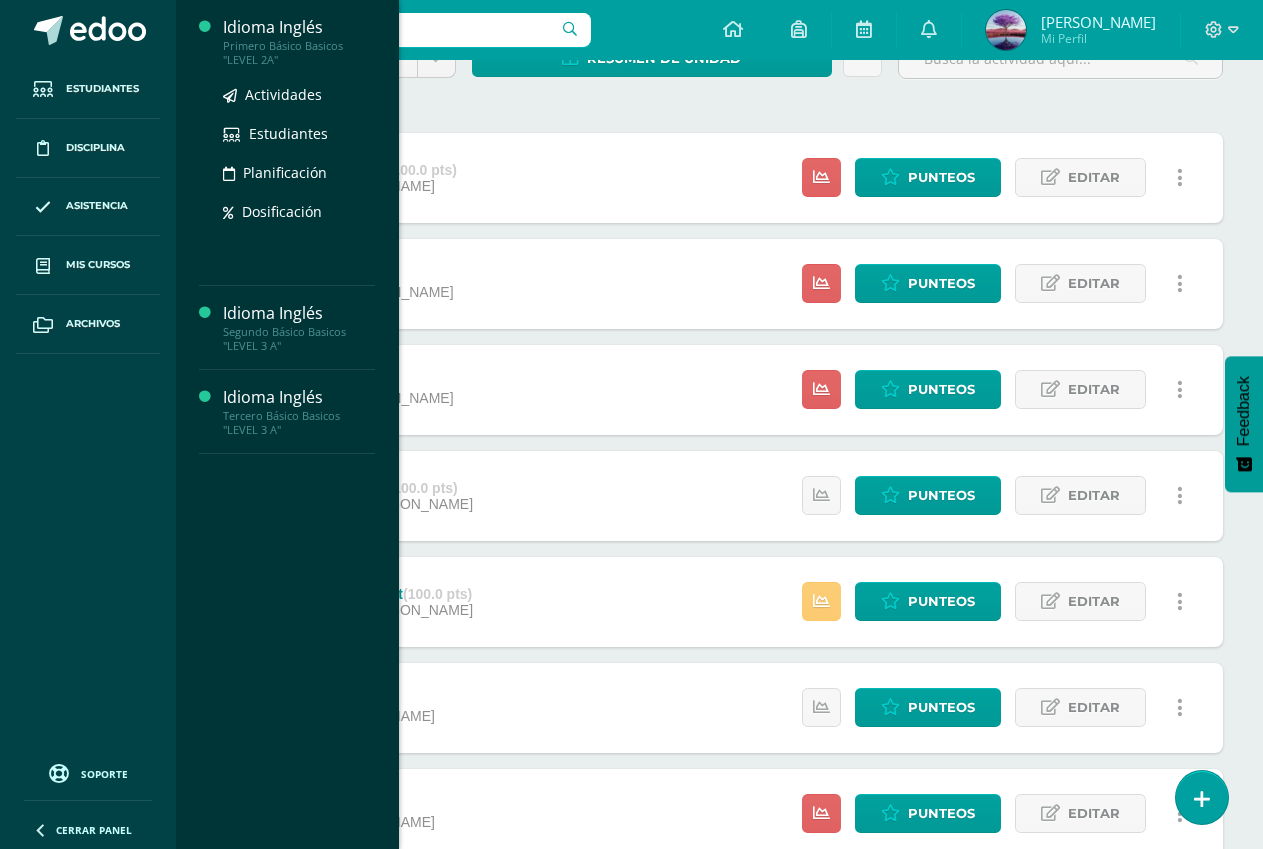 click on "Primero Básico
Basicos
"LEVEL 2A"" at bounding box center [299, 53] 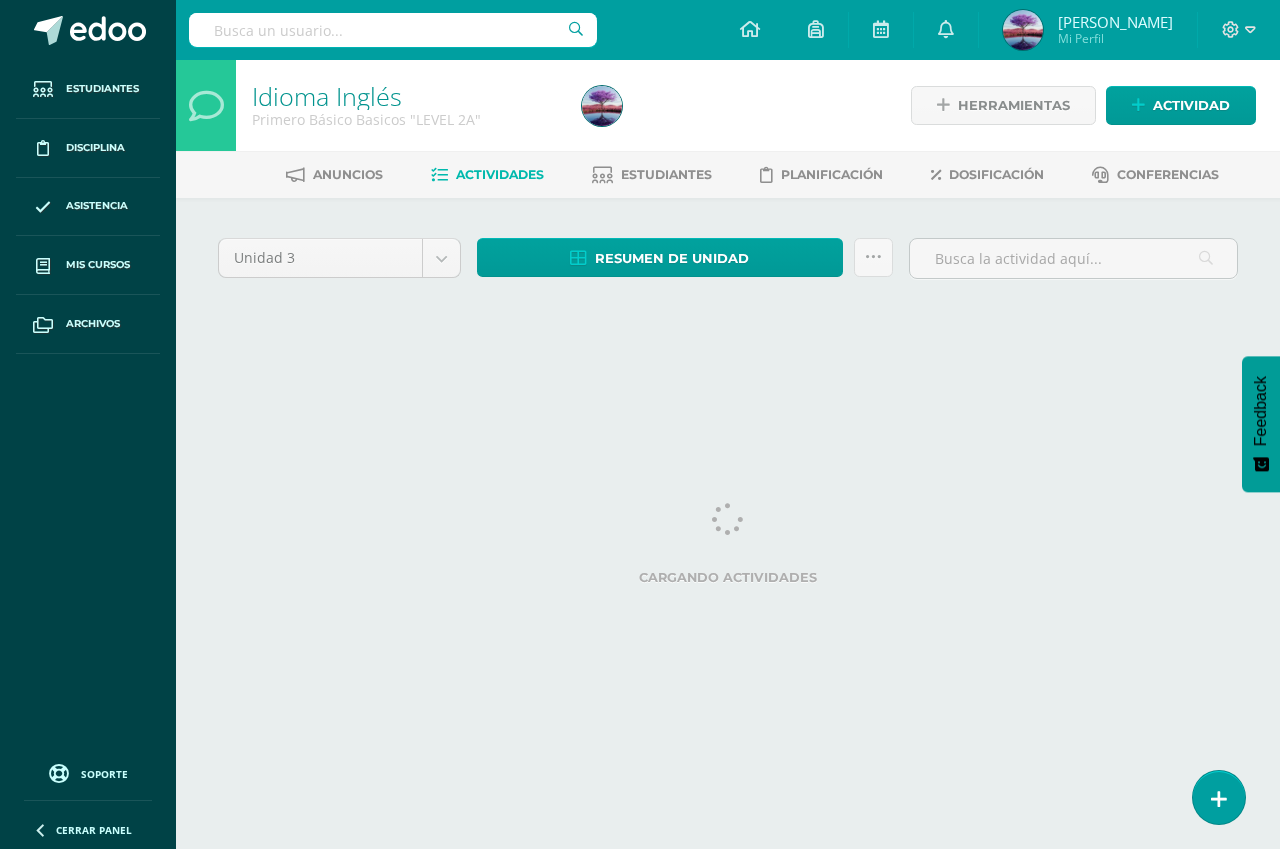 scroll, scrollTop: 0, scrollLeft: 0, axis: both 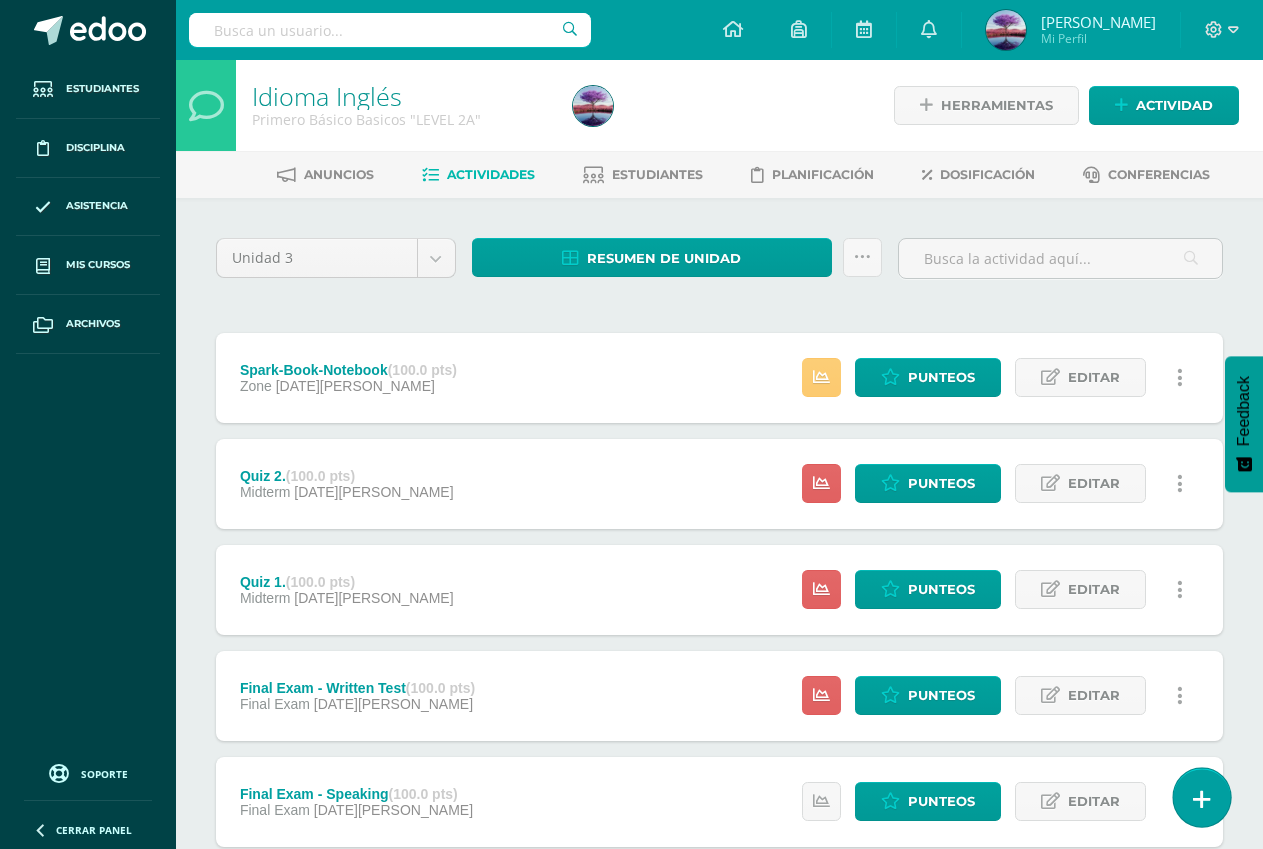 click at bounding box center [1201, 797] 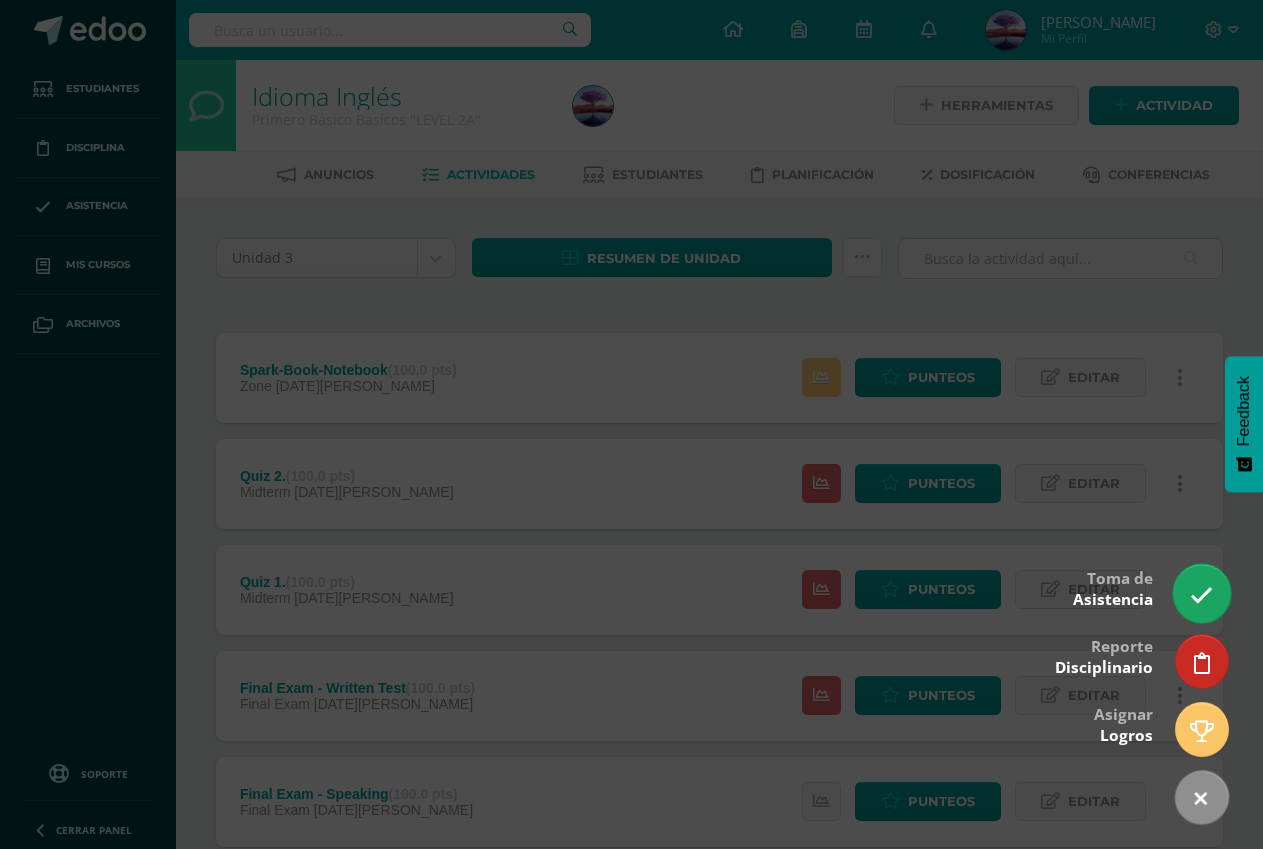 click at bounding box center [1201, 595] 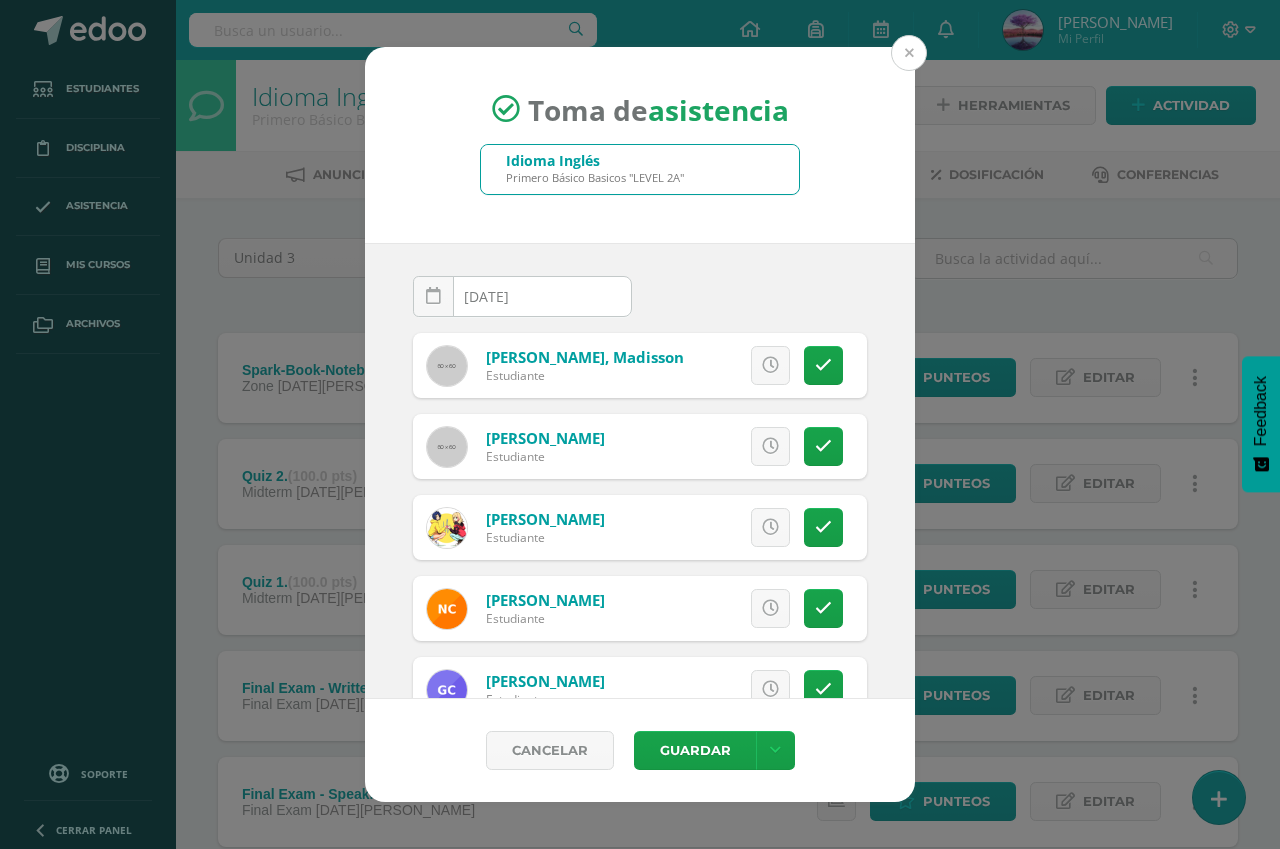click at bounding box center (909, 53) 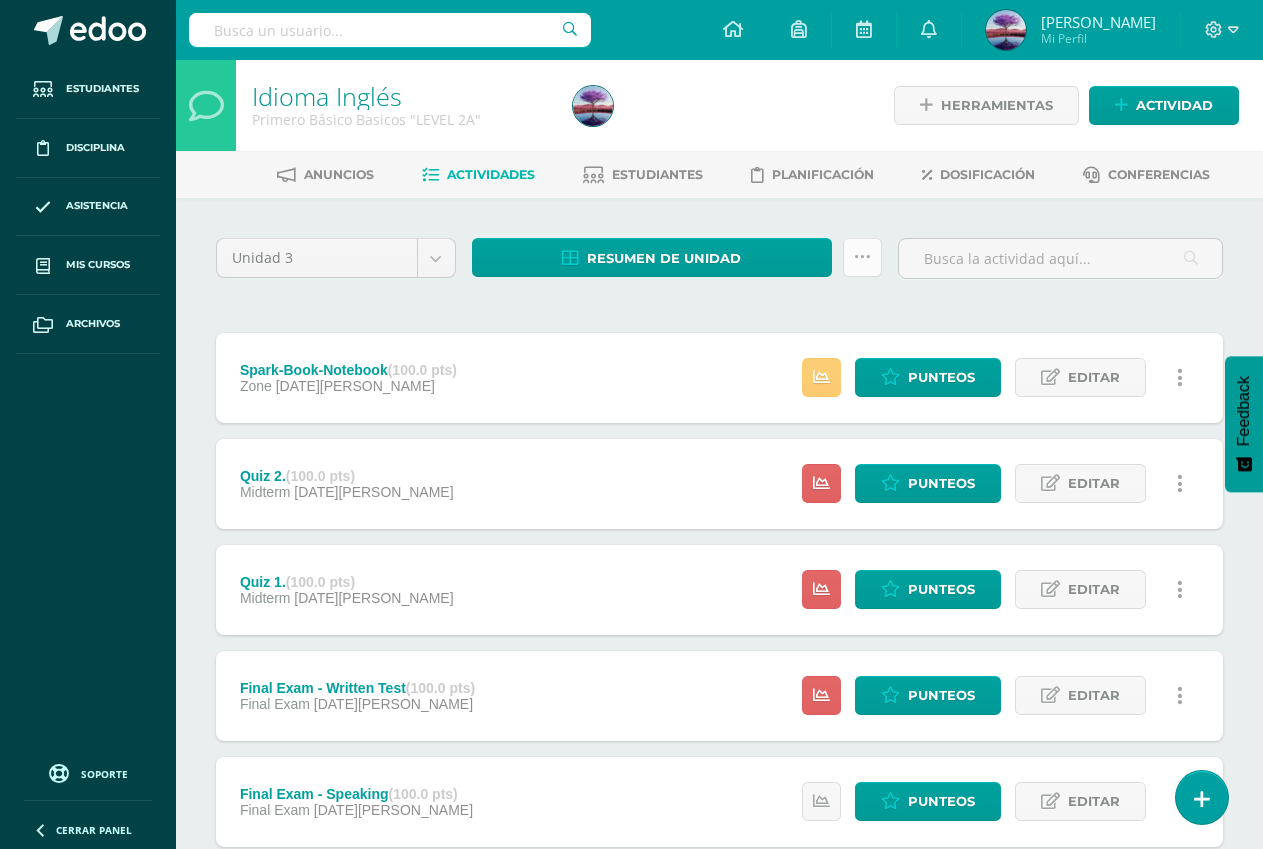 click at bounding box center [862, 257] 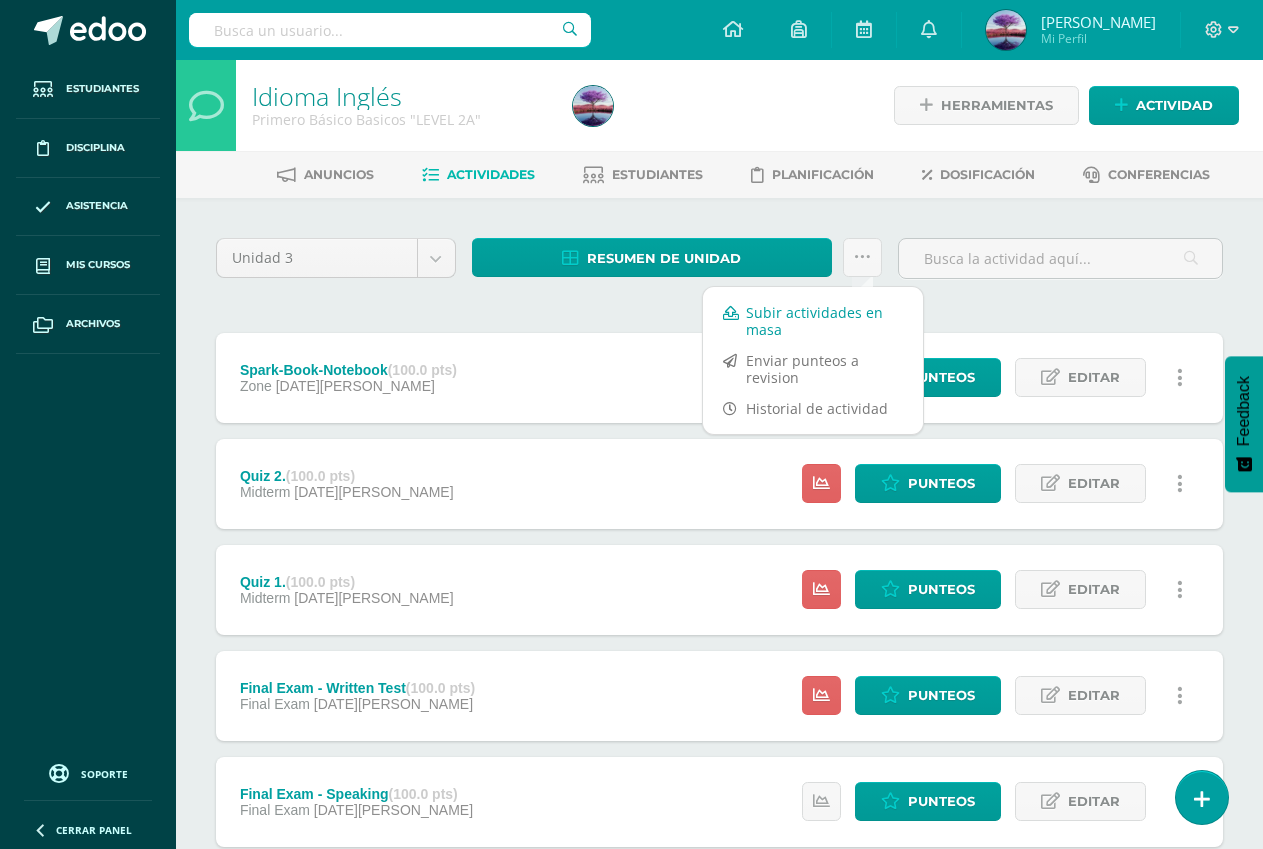 click on "Subir actividades en masa" at bounding box center [813, 321] 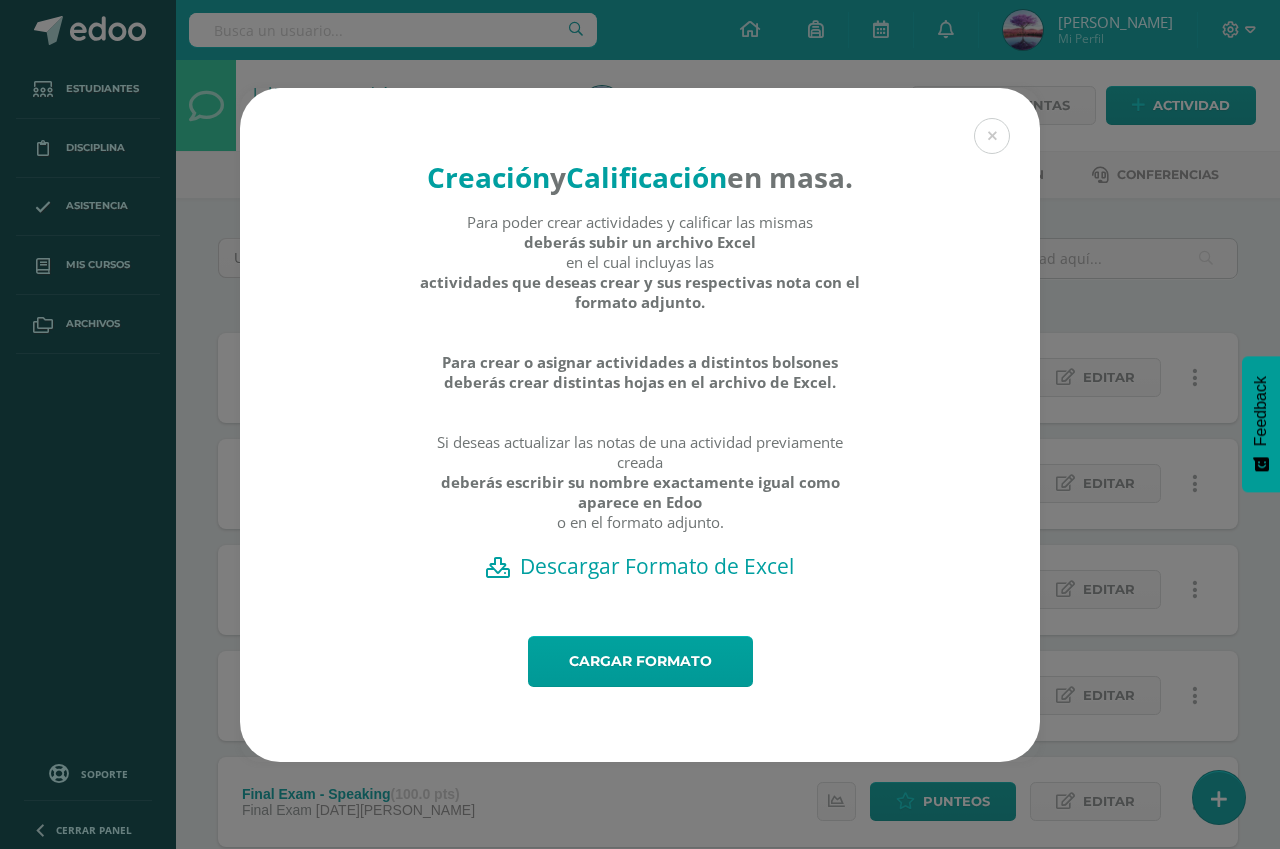 click on "Descargar Formato de Excel" at bounding box center [640, 566] 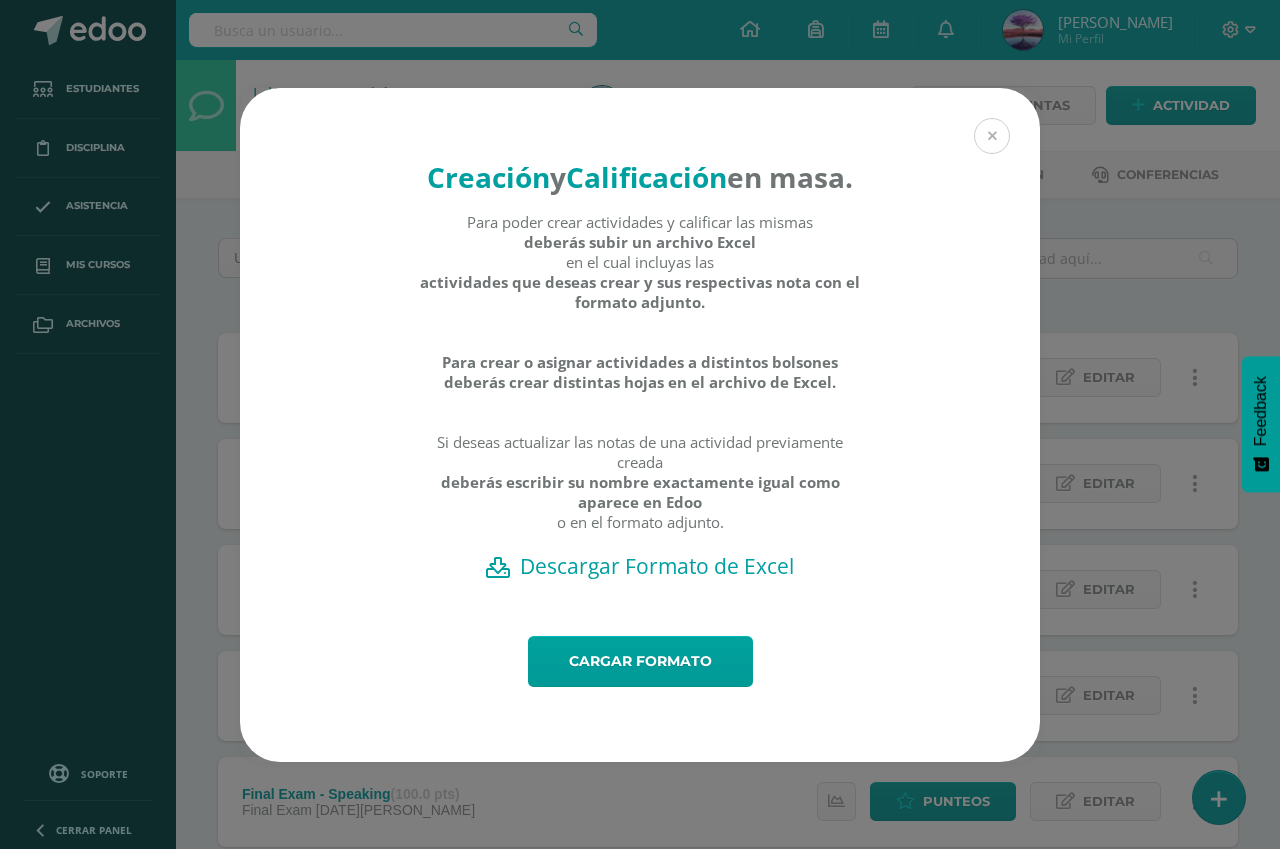 click at bounding box center (992, 136) 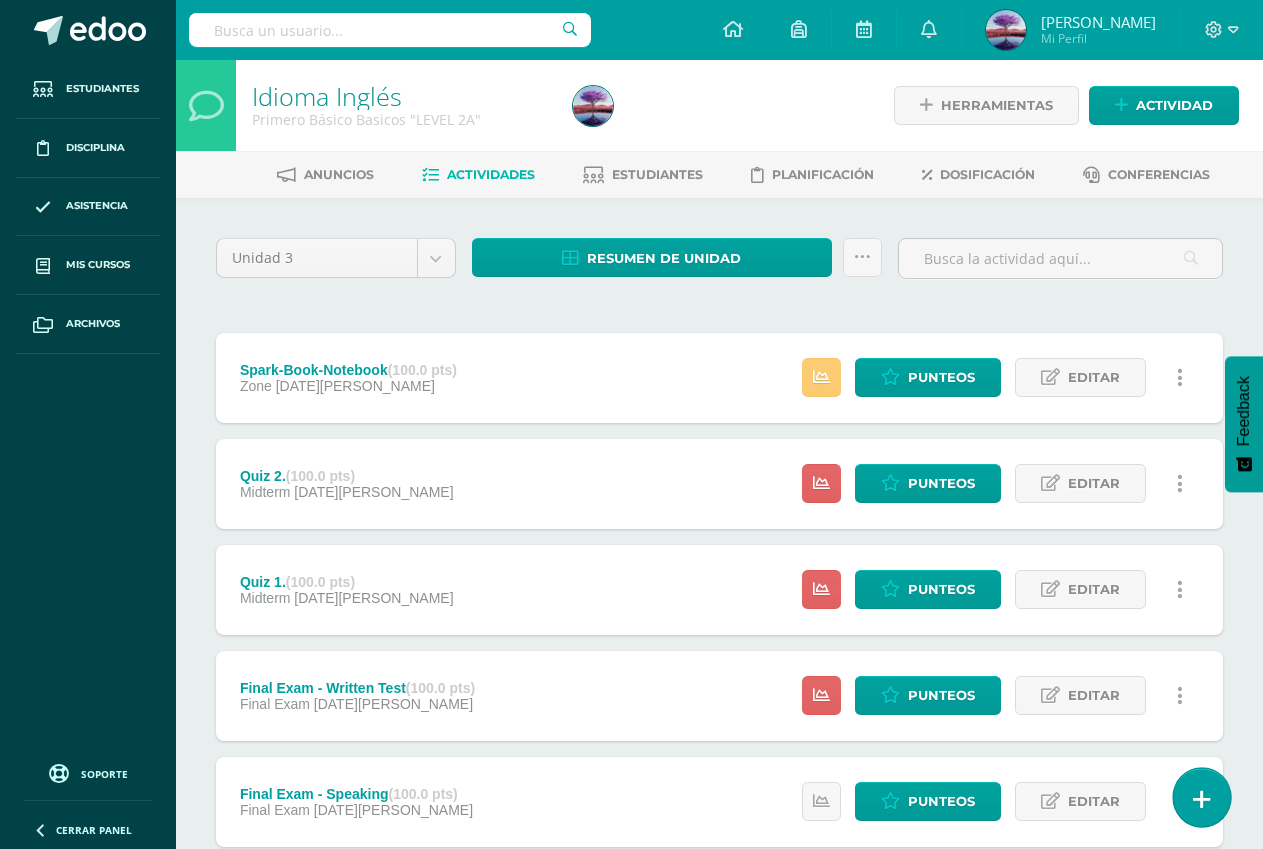 click at bounding box center [1202, 799] 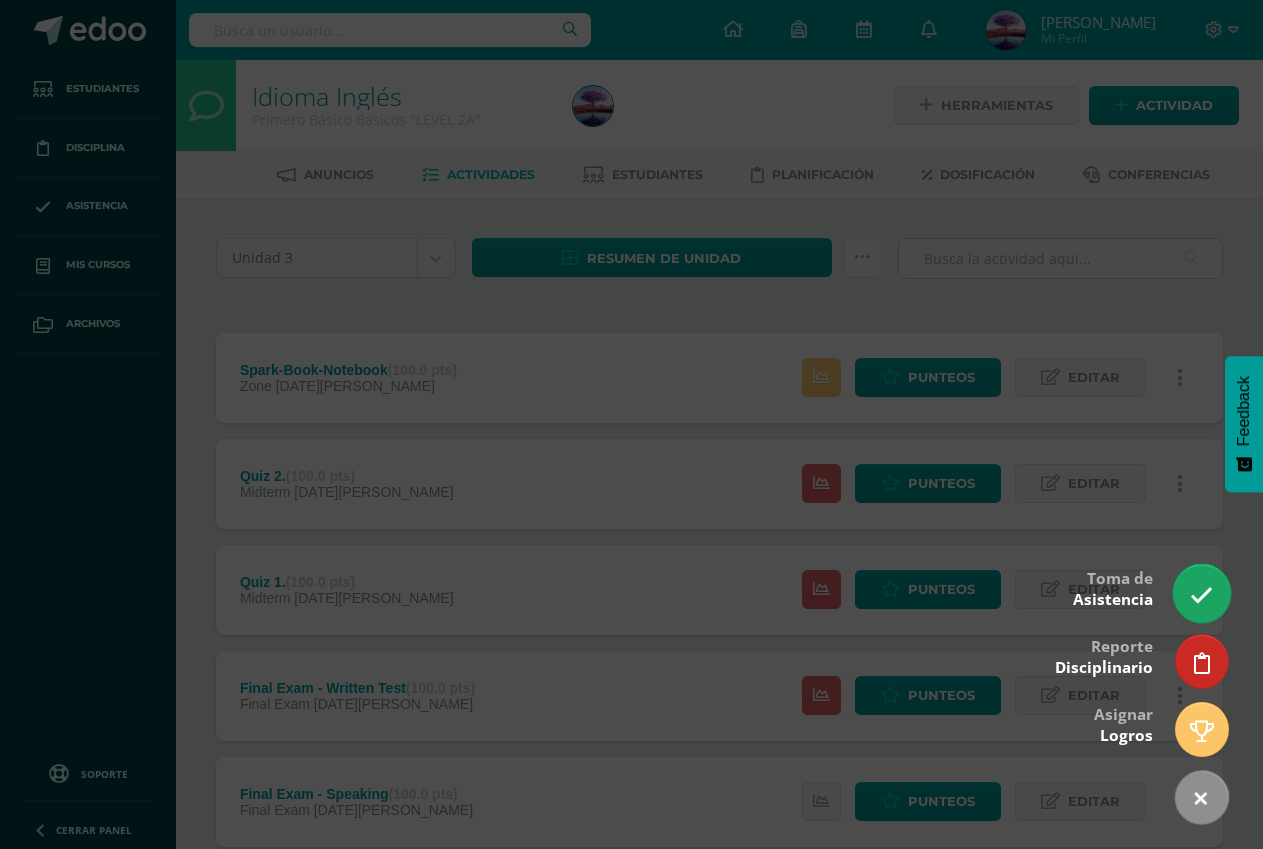 click at bounding box center (1201, 595) 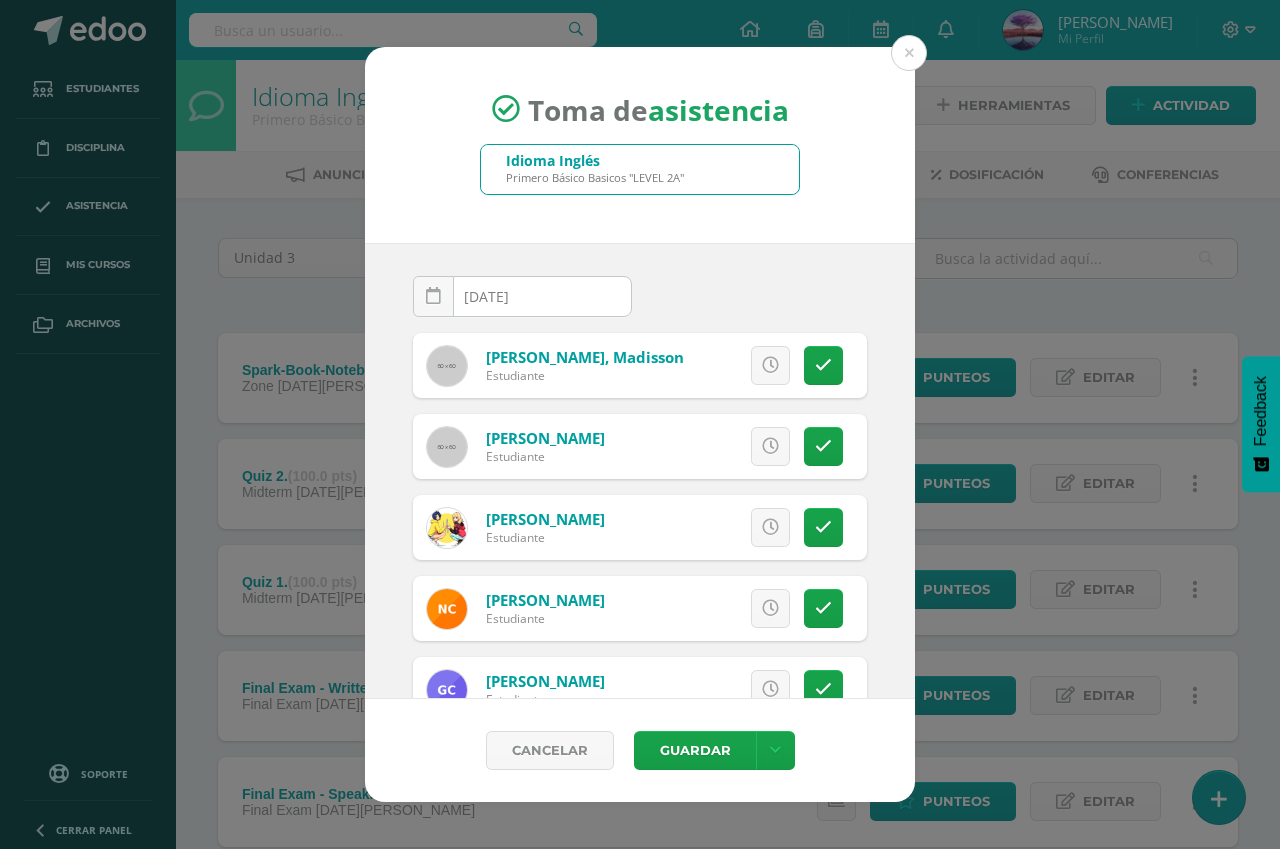 scroll, scrollTop: 100, scrollLeft: 0, axis: vertical 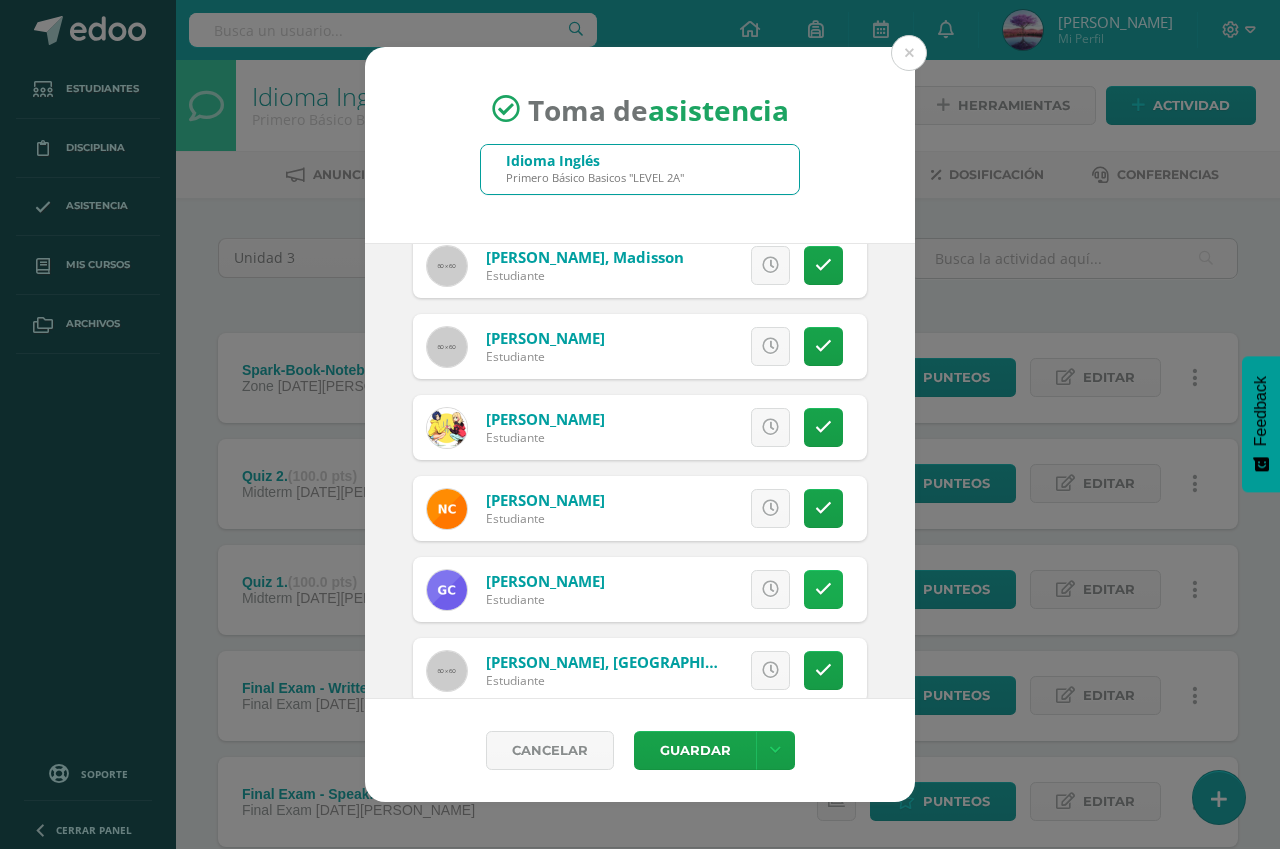 click at bounding box center [823, 589] 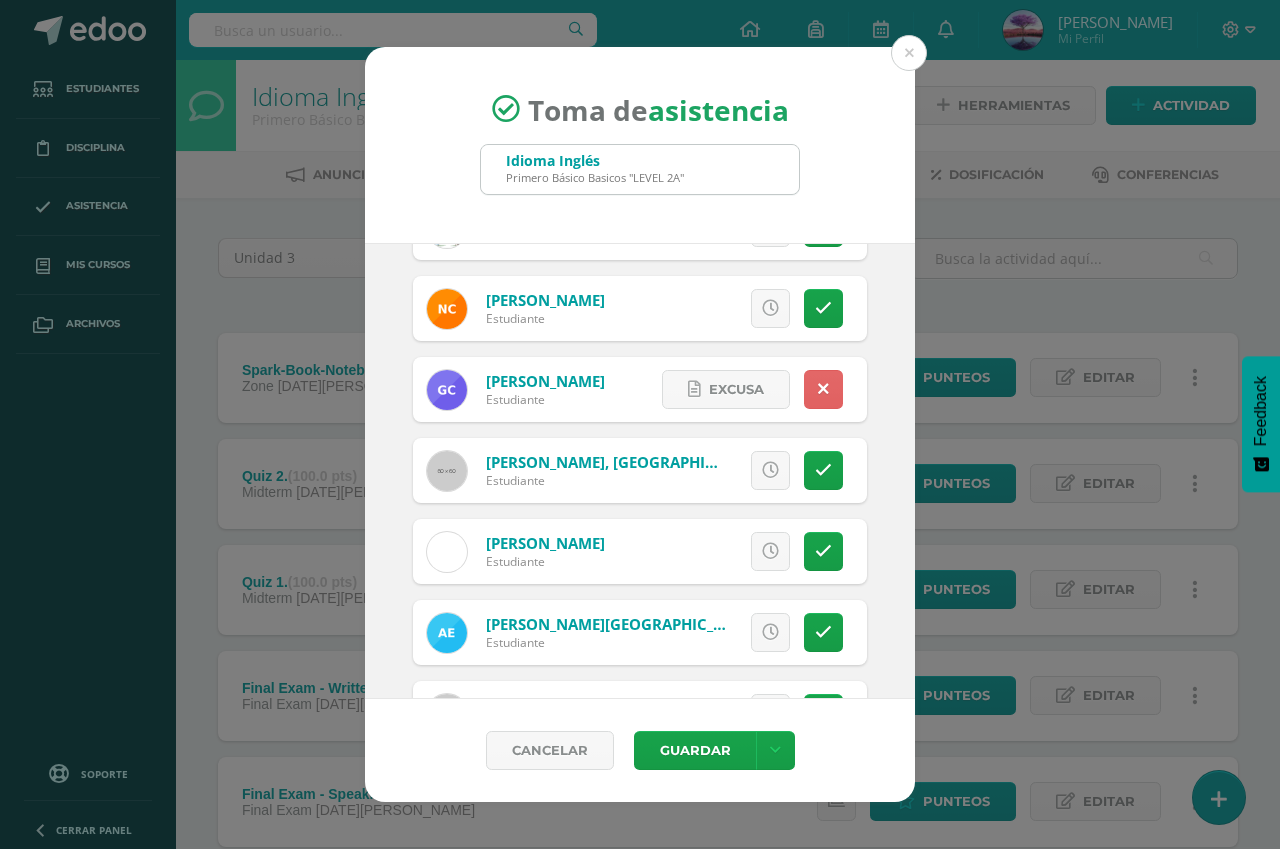 scroll, scrollTop: 400, scrollLeft: 0, axis: vertical 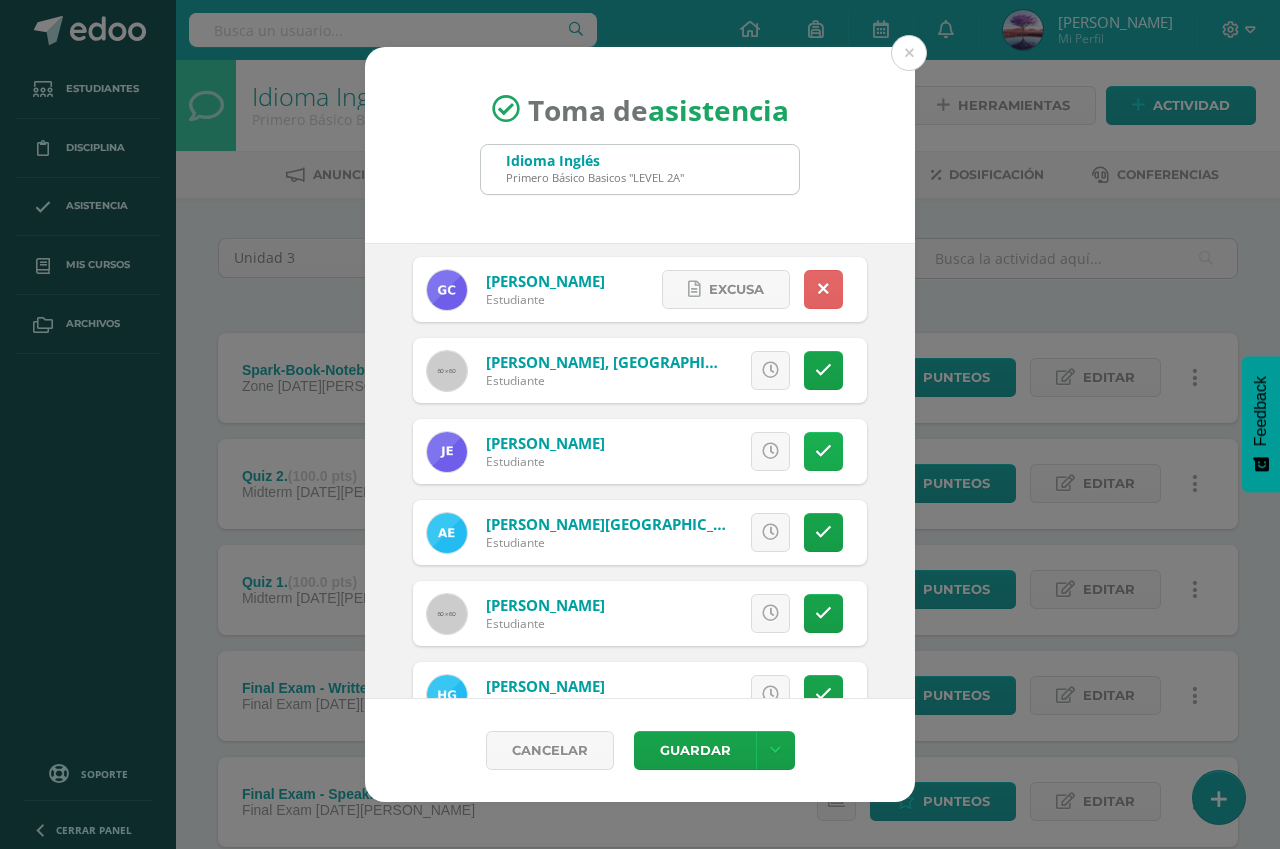 click at bounding box center (823, 451) 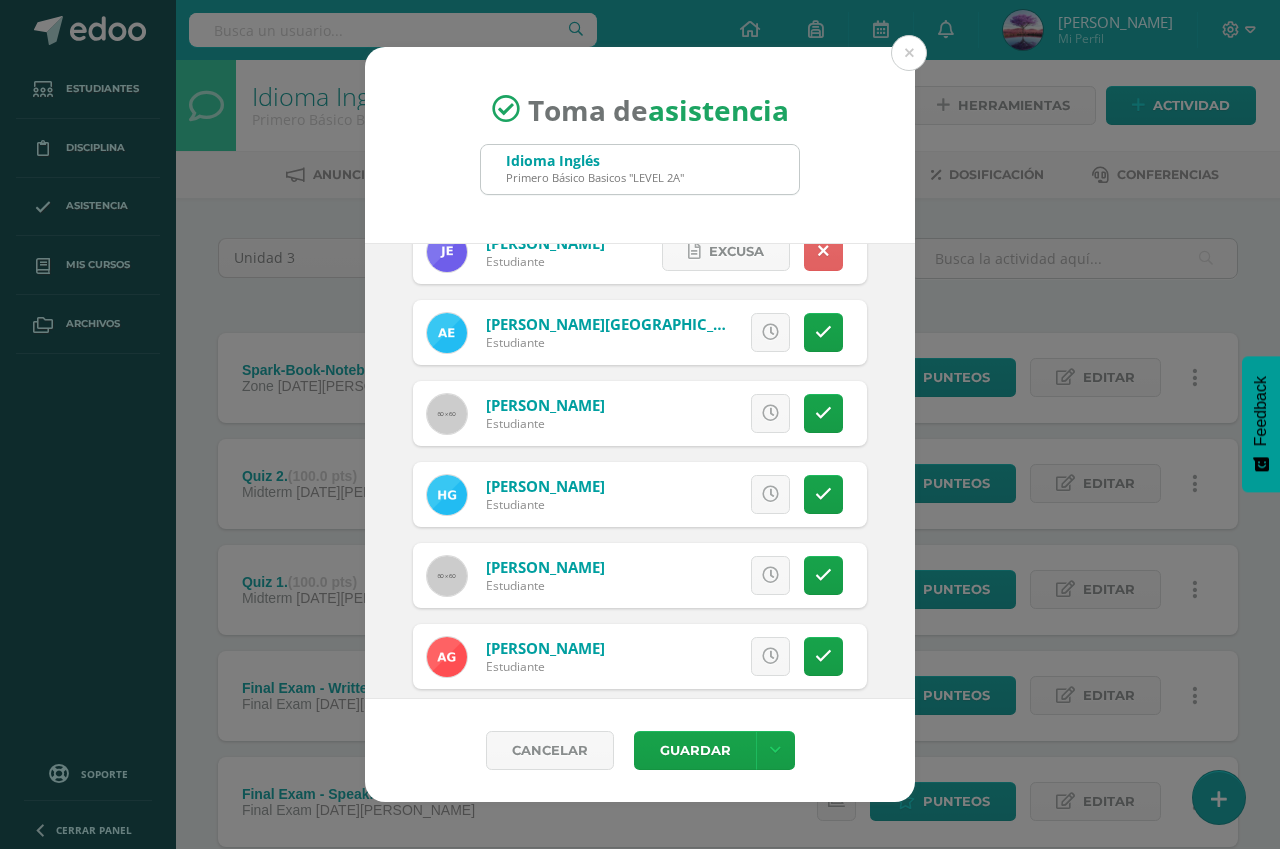 scroll, scrollTop: 800, scrollLeft: 0, axis: vertical 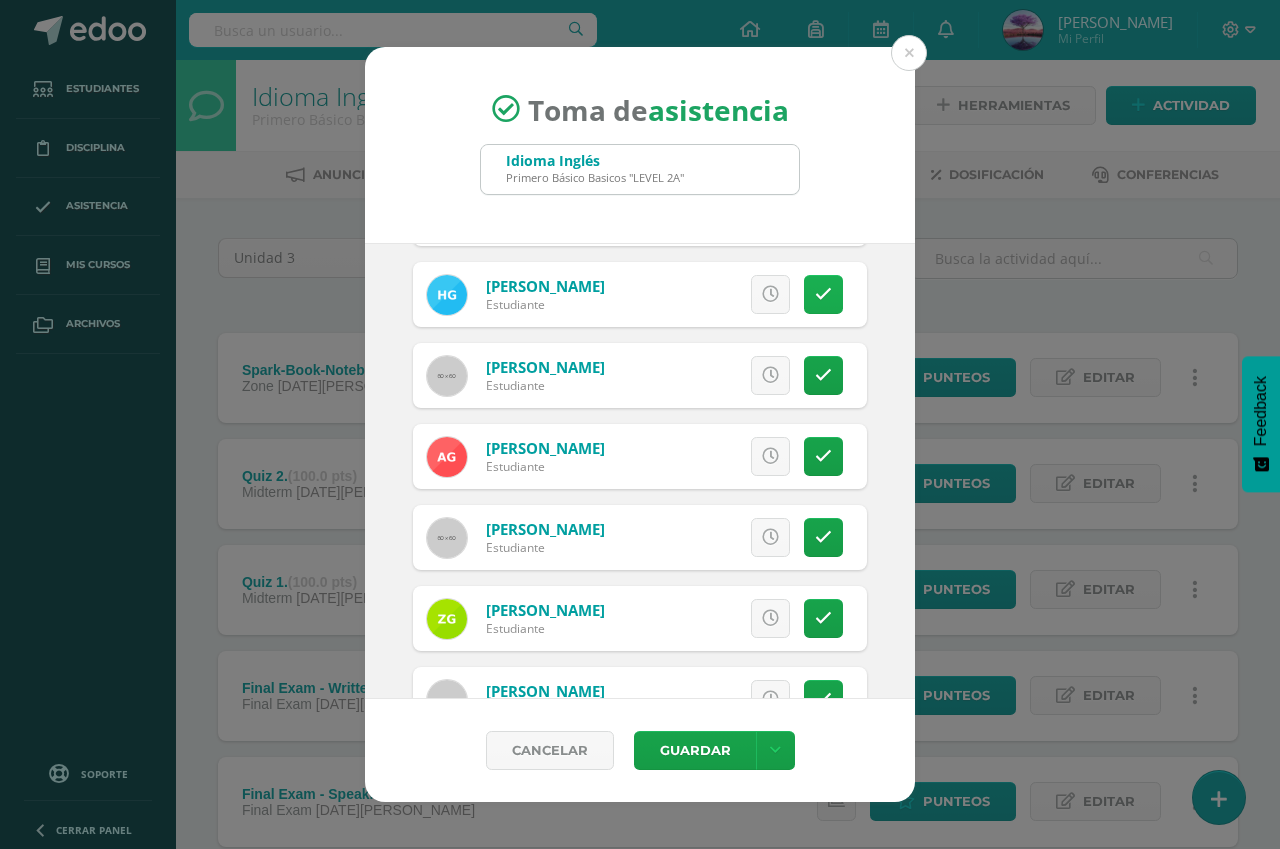 click at bounding box center (823, 294) 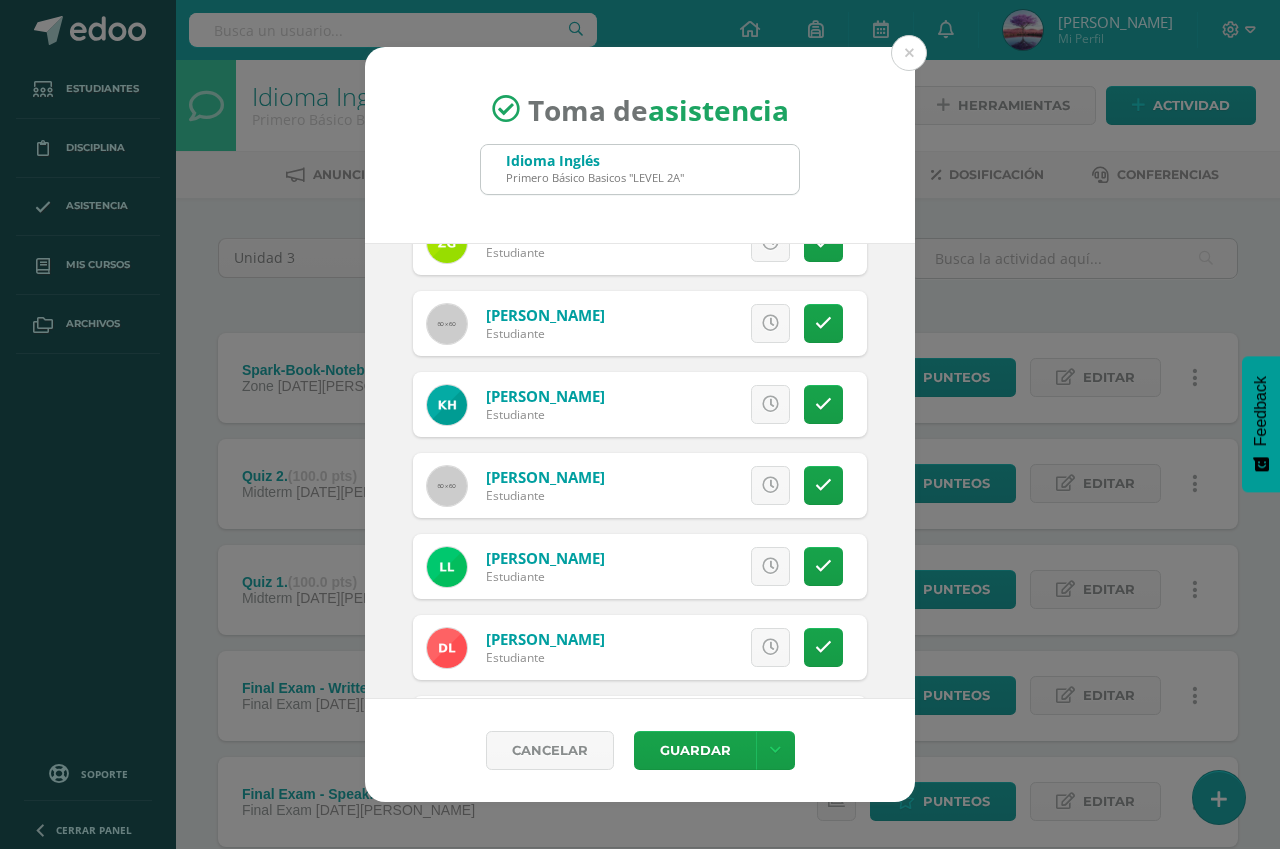 scroll, scrollTop: 1200, scrollLeft: 0, axis: vertical 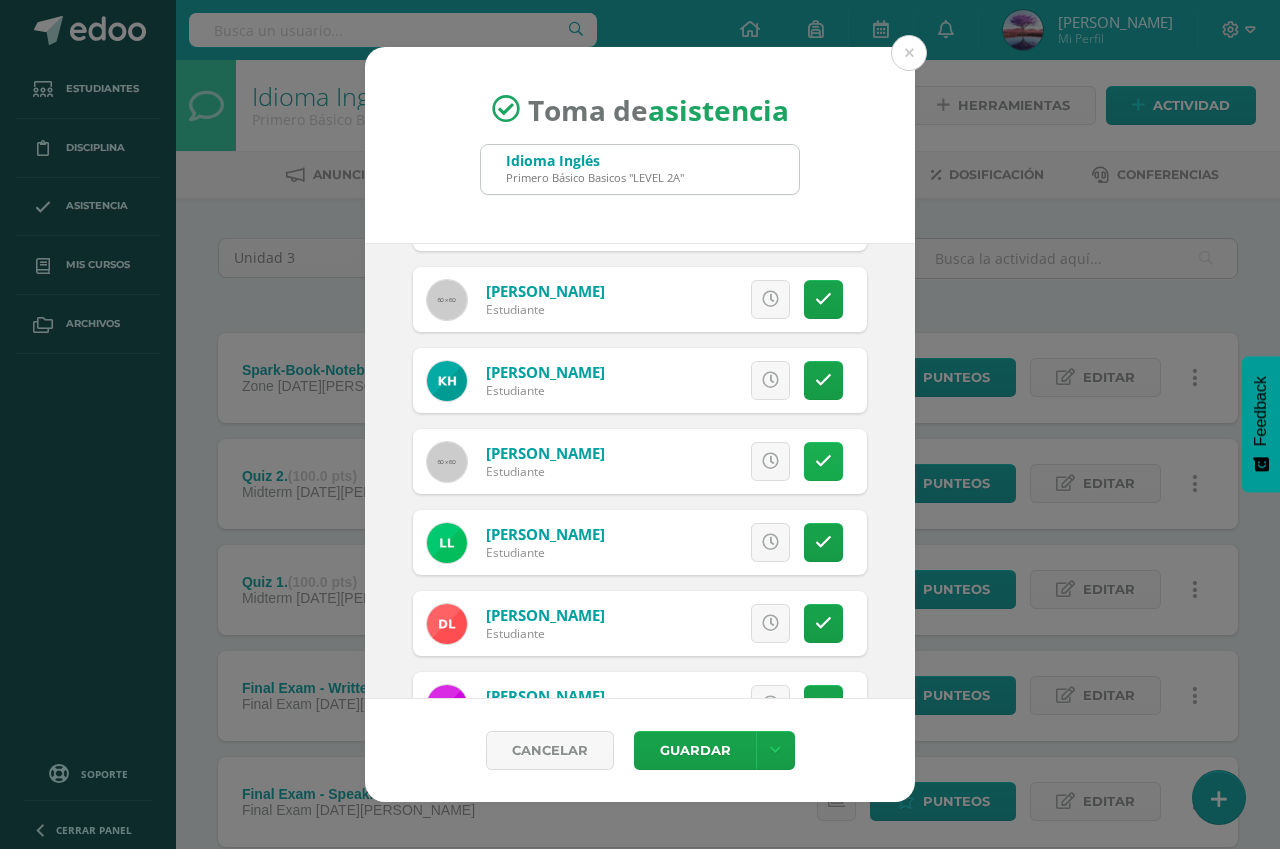 click at bounding box center [823, 461] 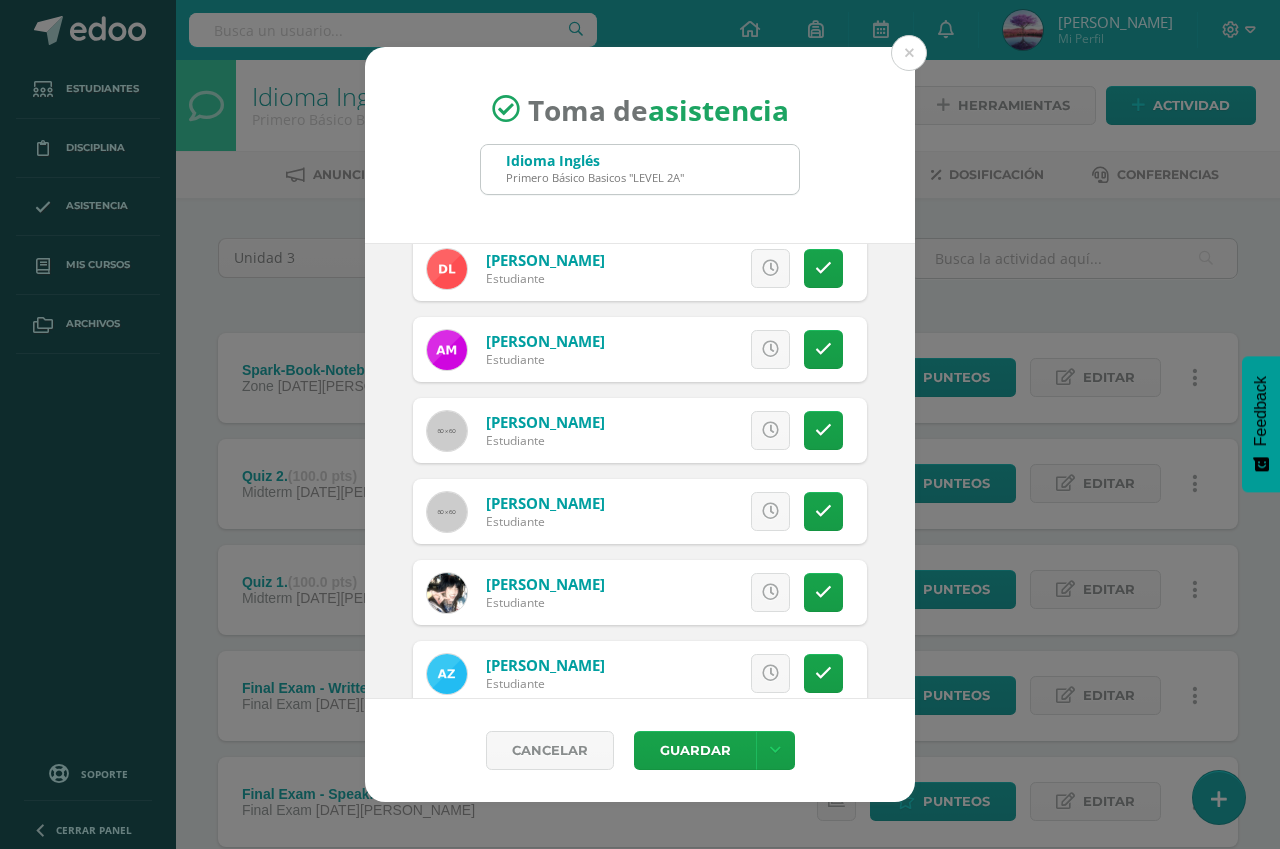 scroll, scrollTop: 1595, scrollLeft: 0, axis: vertical 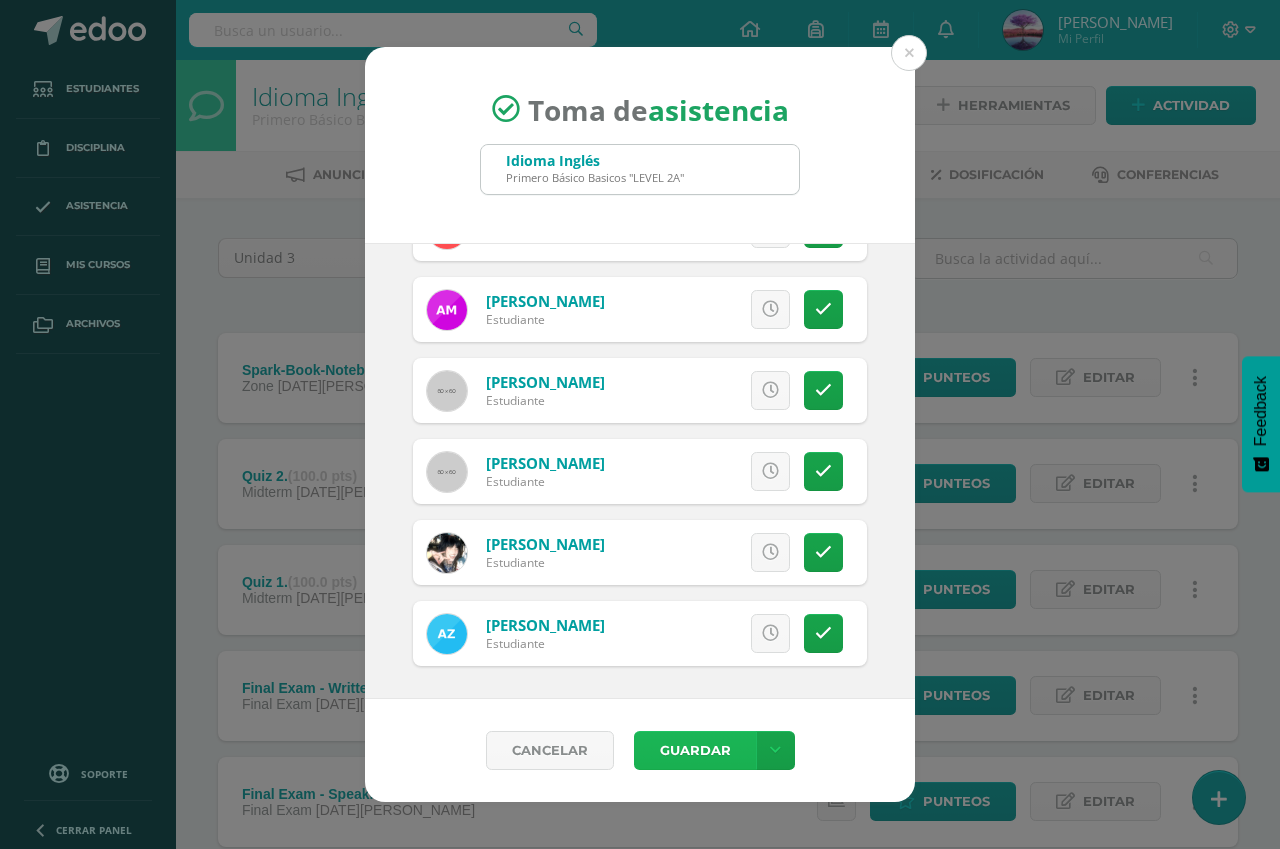 click on "Guardar" at bounding box center [695, 750] 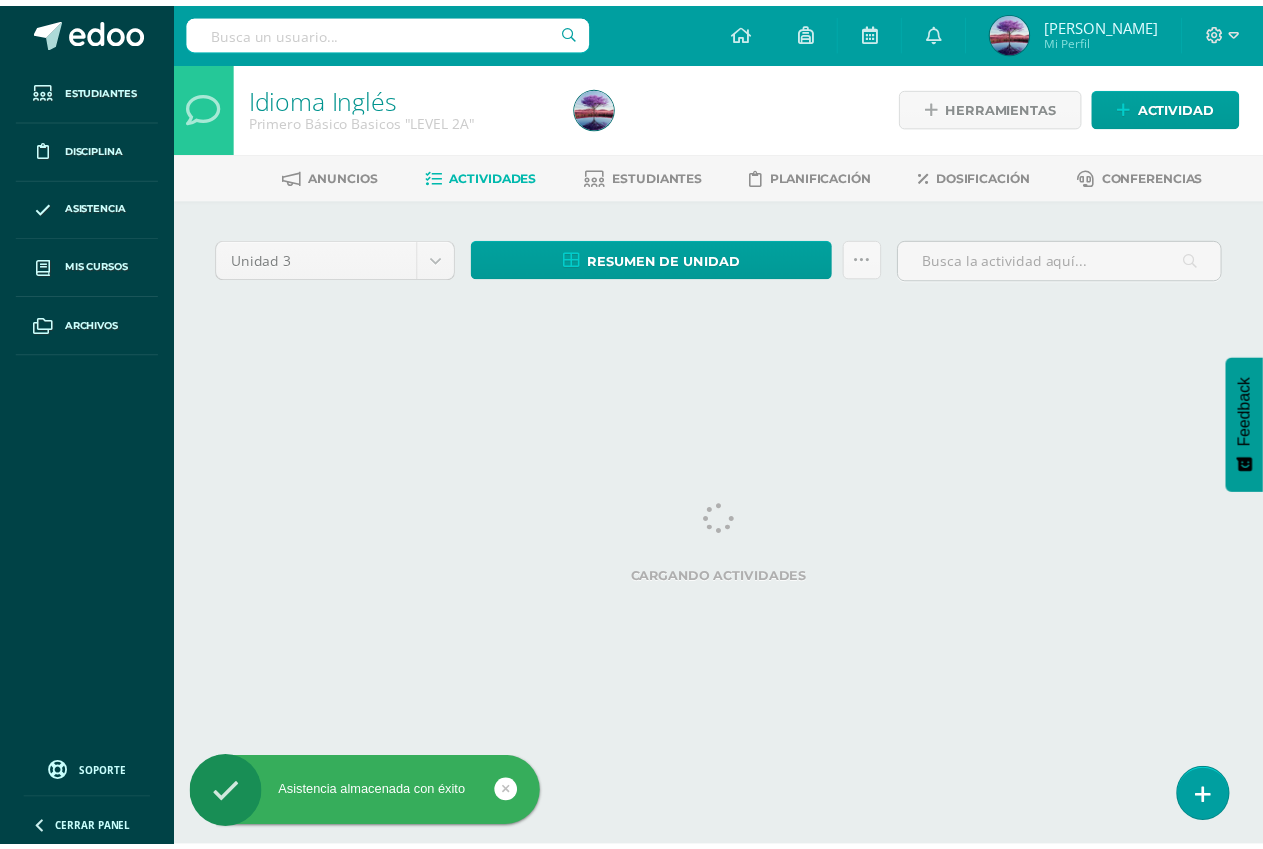 scroll, scrollTop: 0, scrollLeft: 0, axis: both 